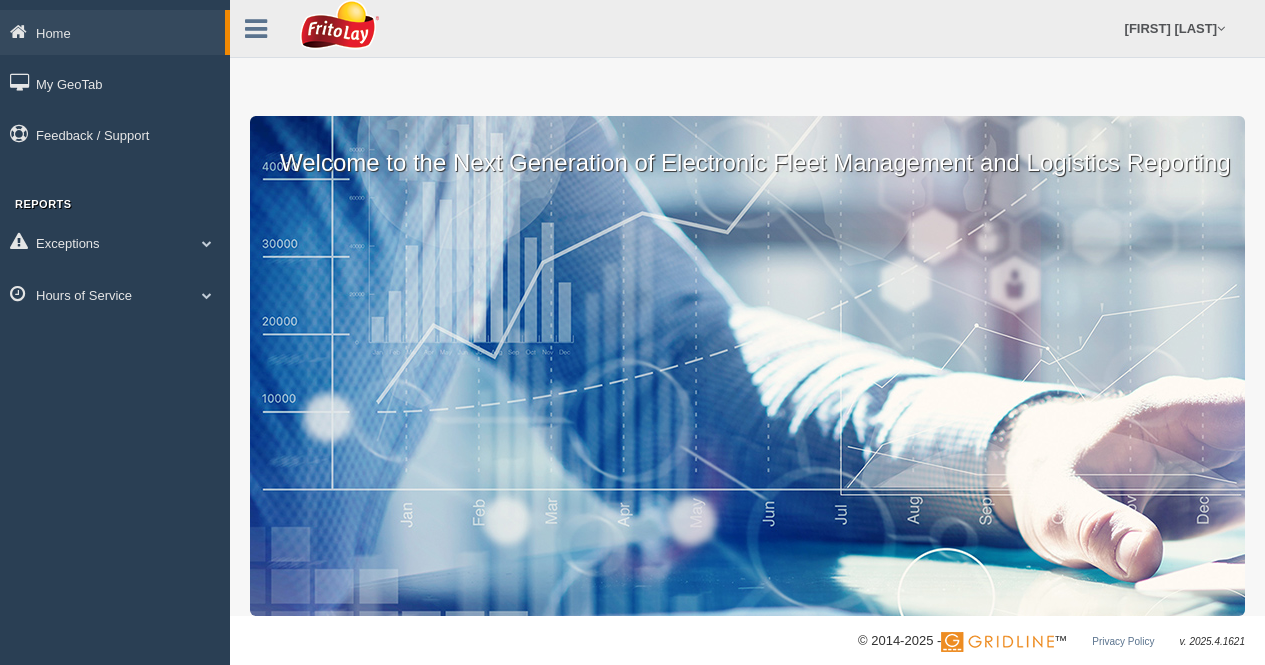 scroll, scrollTop: 0, scrollLeft: 0, axis: both 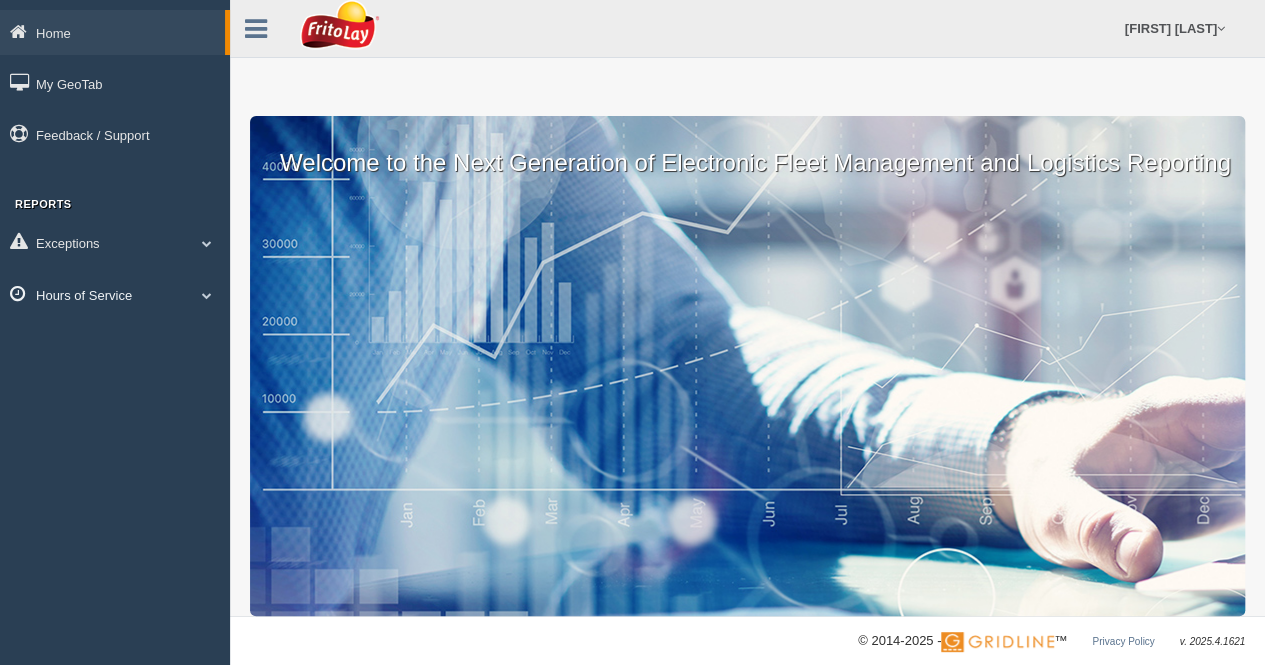 click on "Hours of Service" at bounding box center (115, 294) 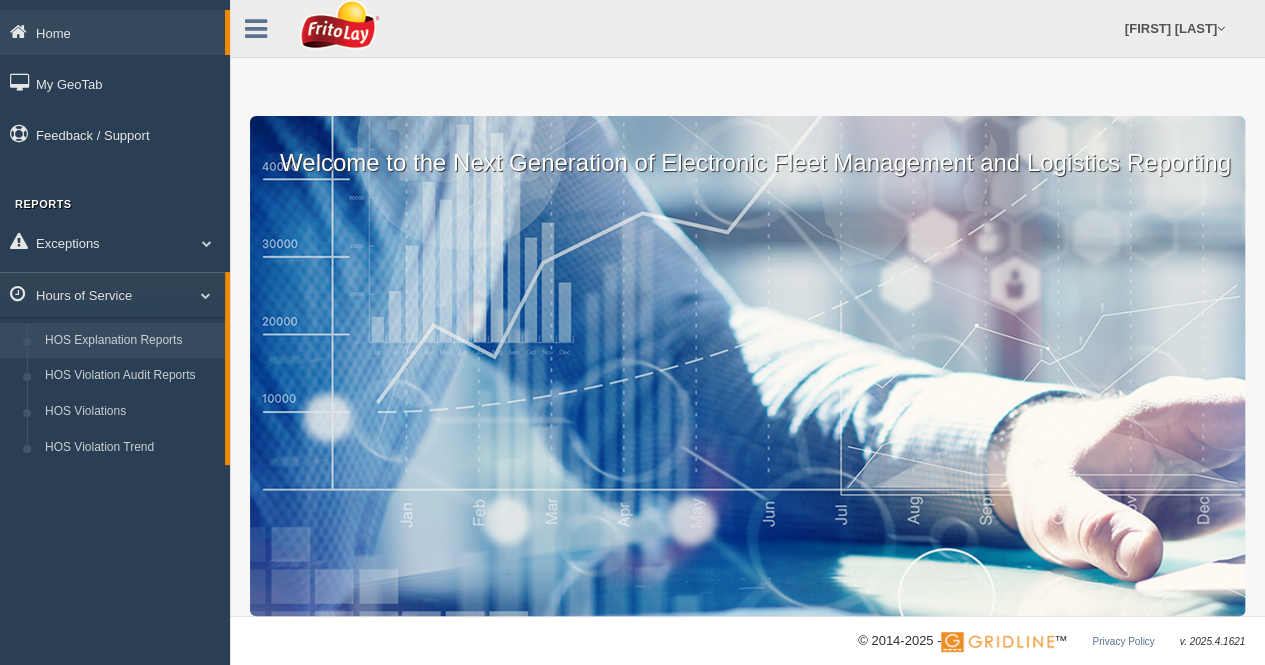 click on "HOS Explanation Reports" at bounding box center [130, 341] 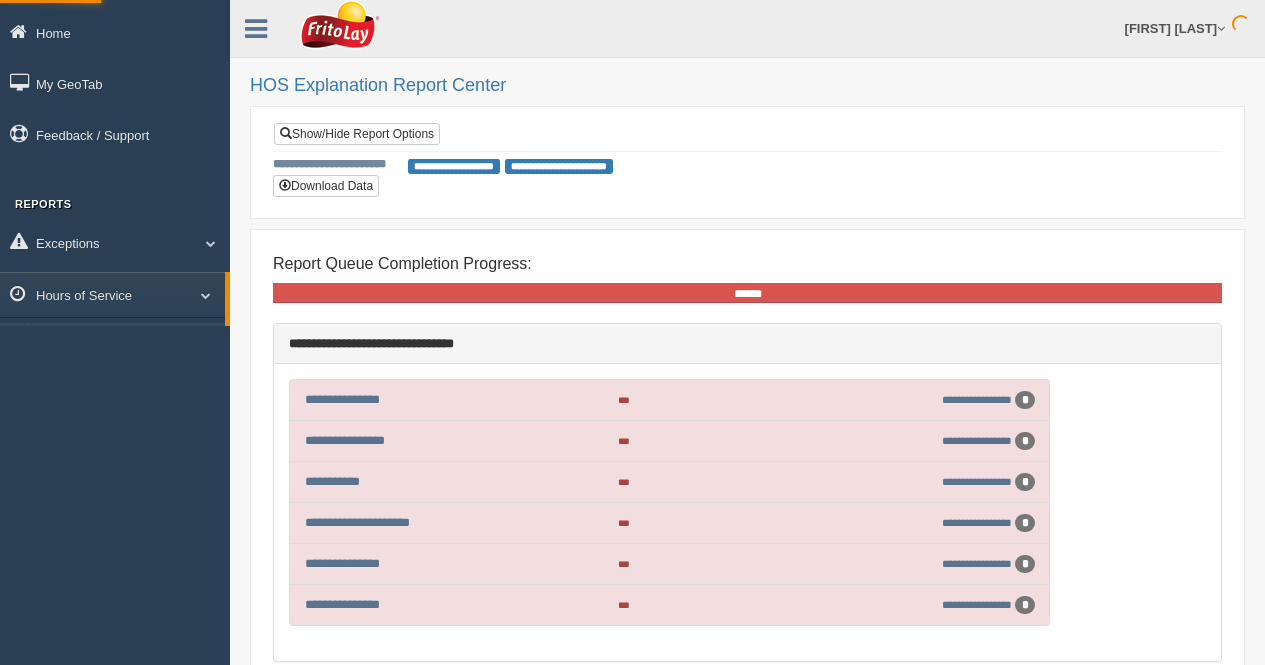 scroll, scrollTop: 0, scrollLeft: 0, axis: both 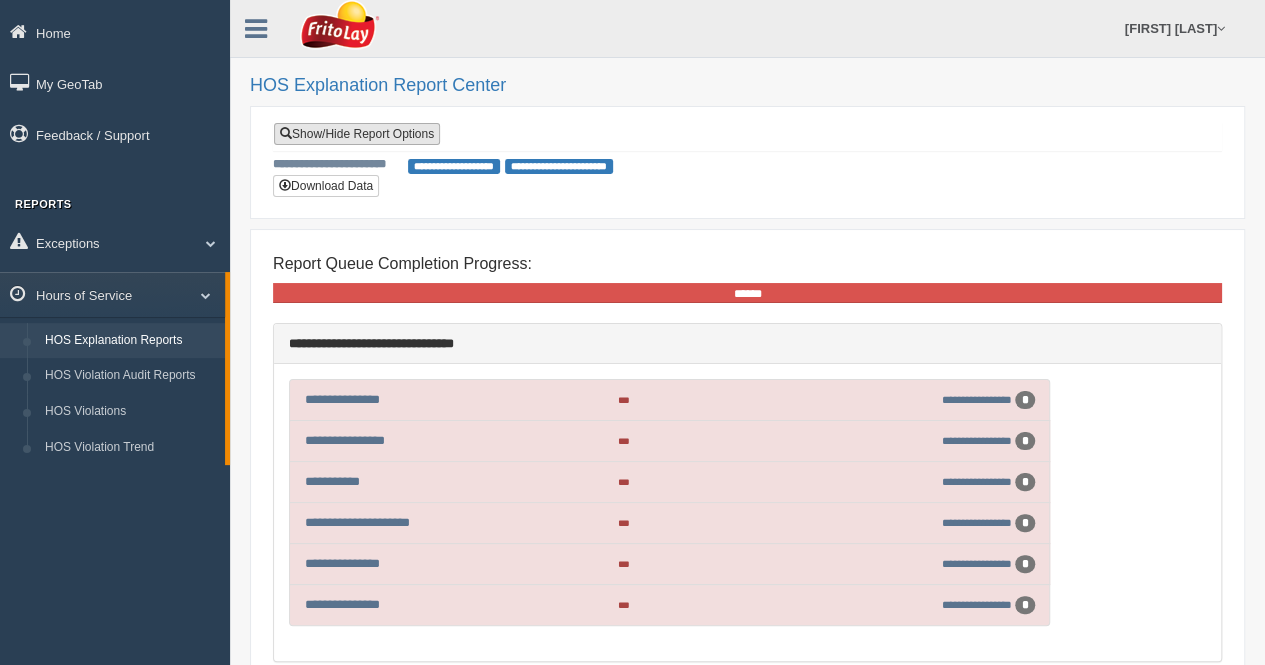 click on "Show/Hide Report Options" at bounding box center (357, 134) 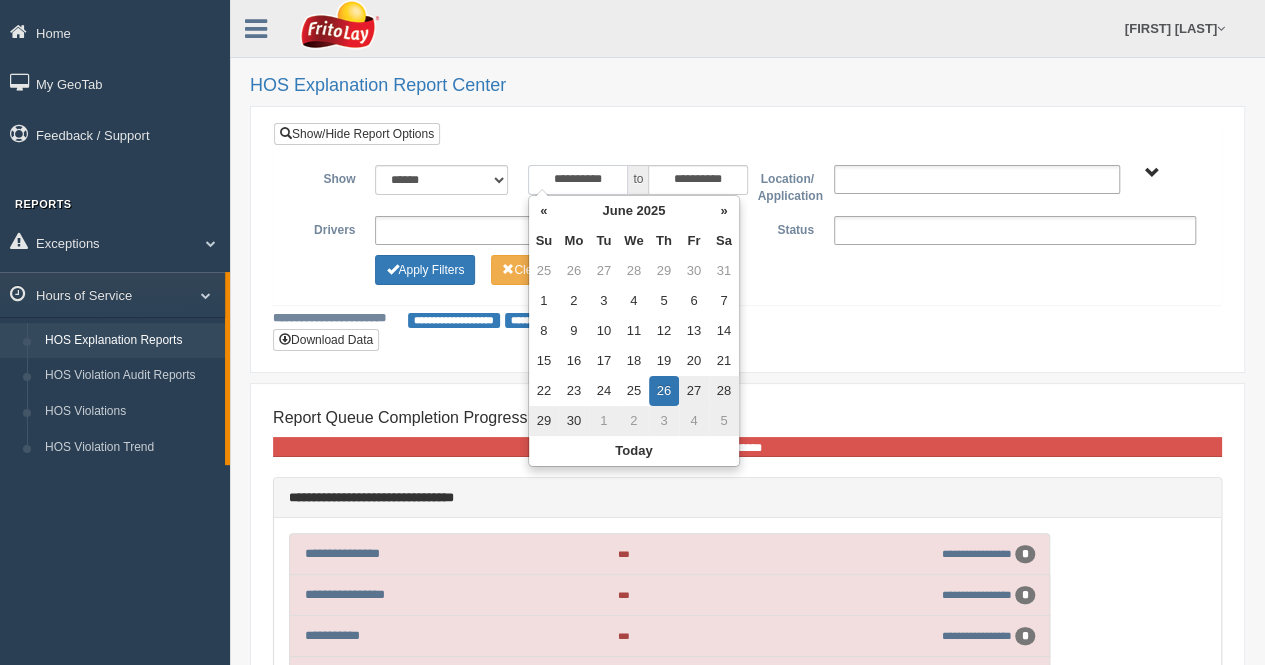 click on "**********" at bounding box center [578, 180] 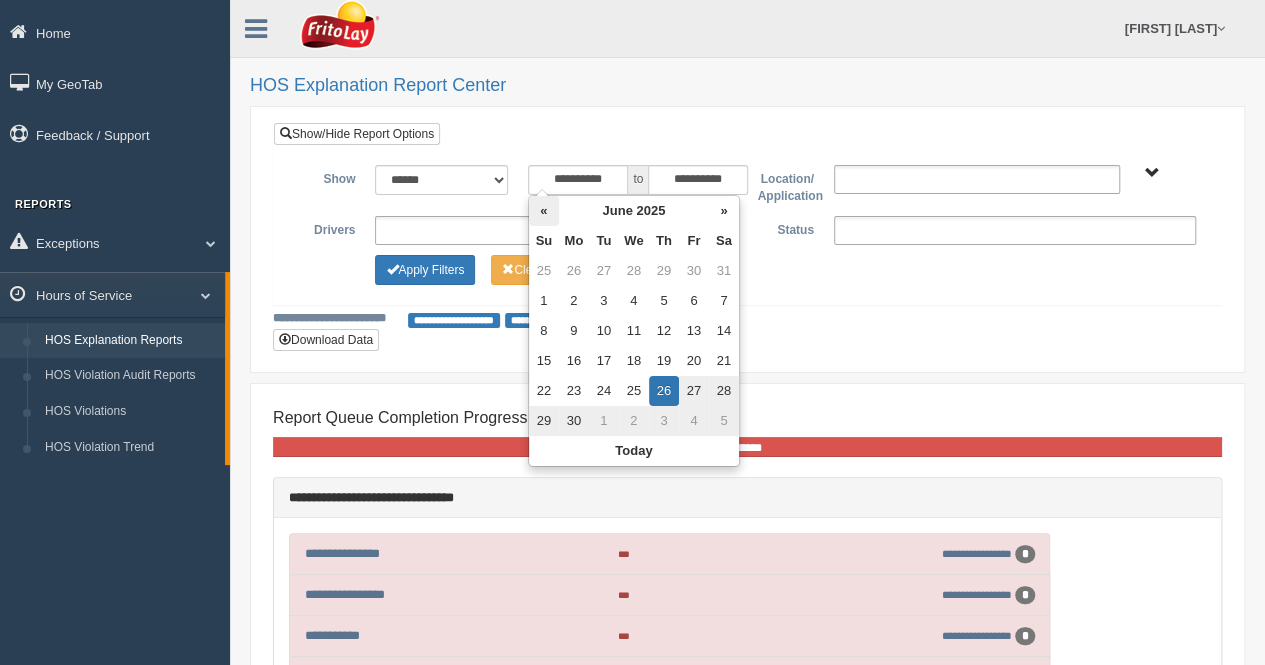 click on "«" at bounding box center (544, 211) 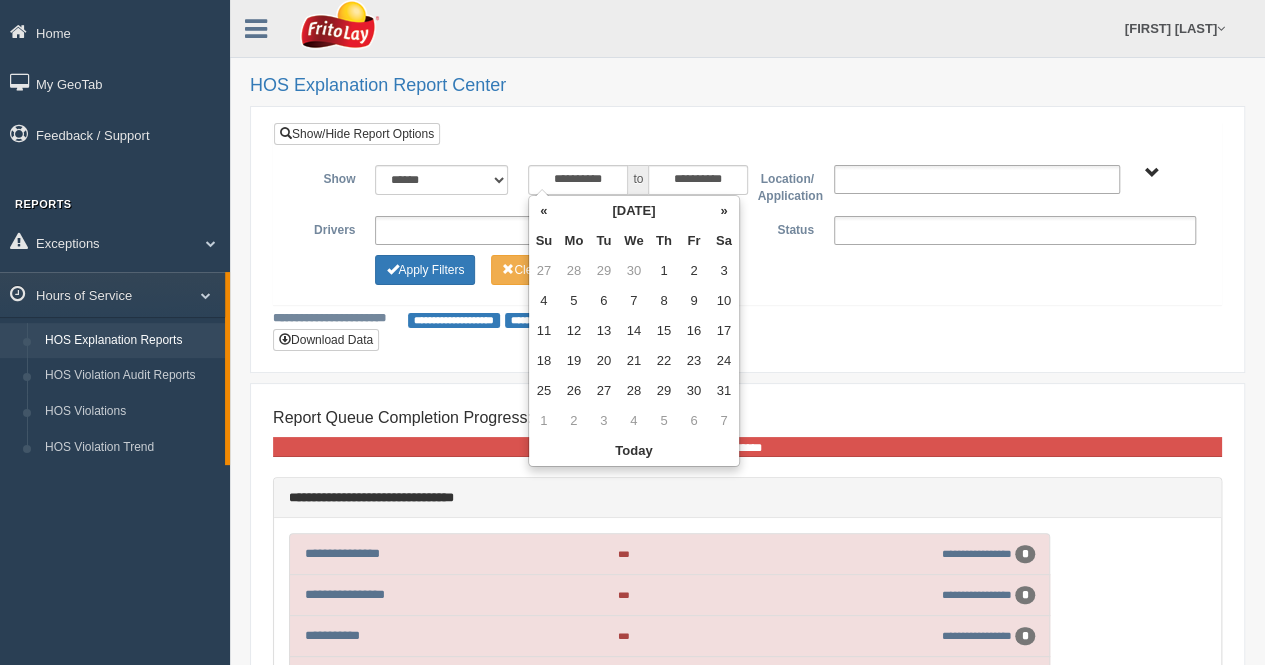 click on "«" at bounding box center (544, 211) 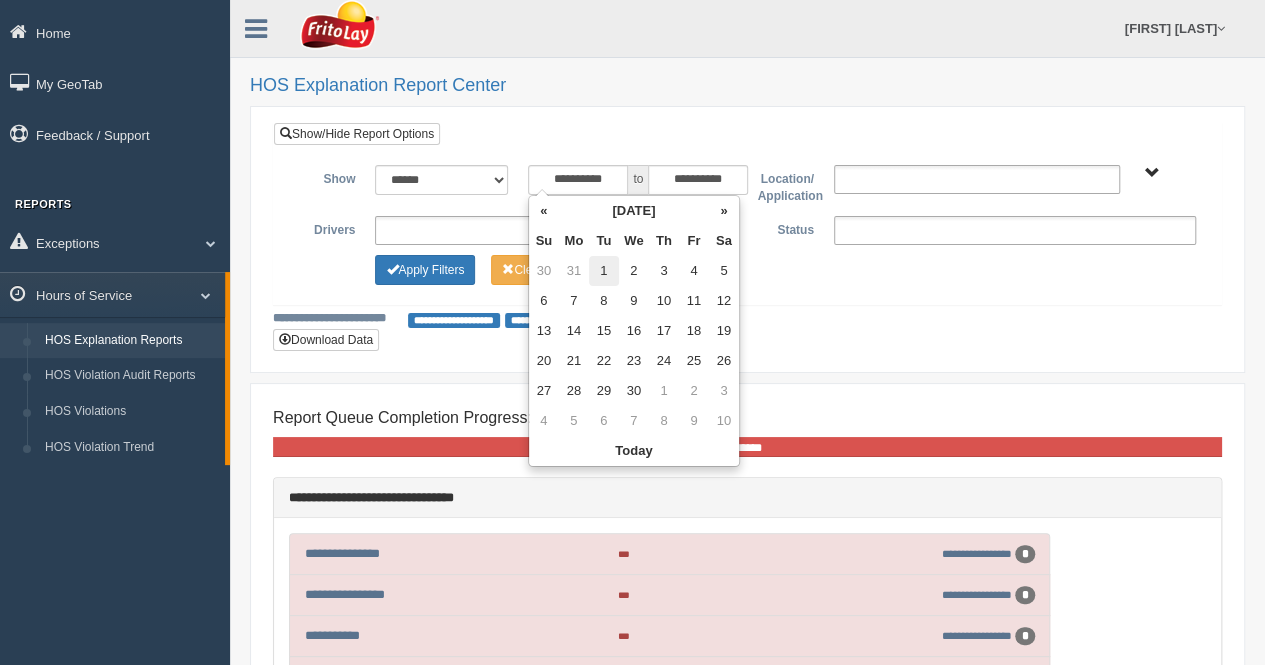 click on "1" at bounding box center [604, 271] 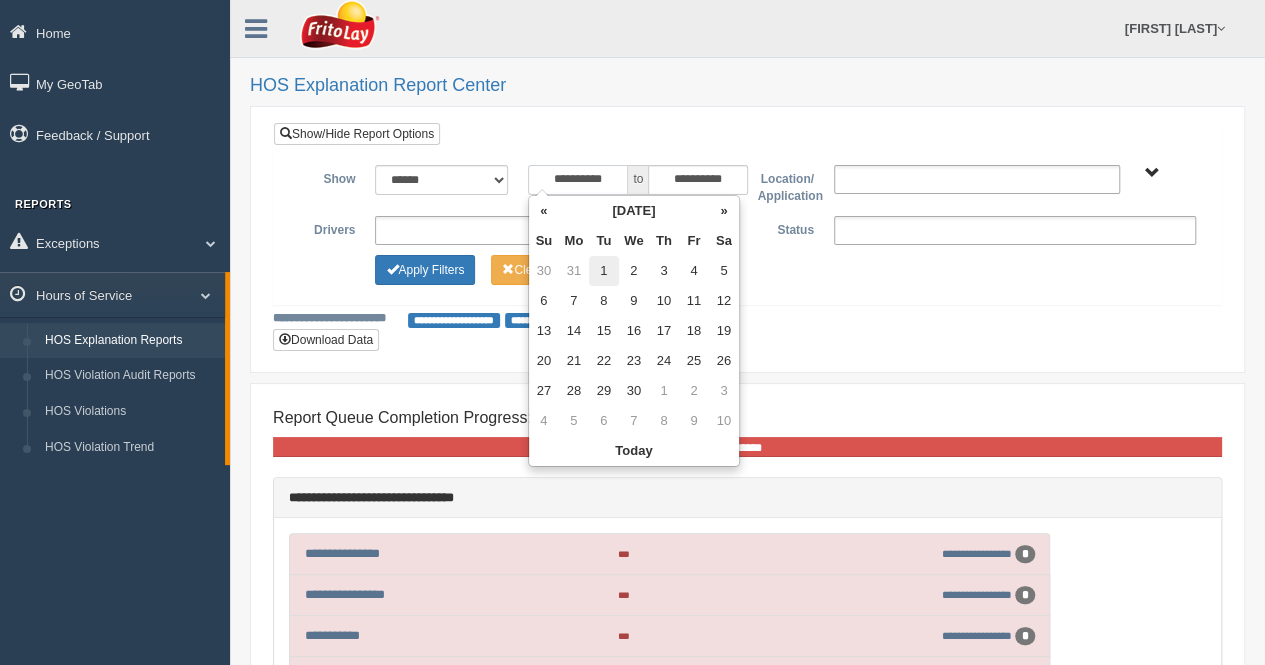 type on "**********" 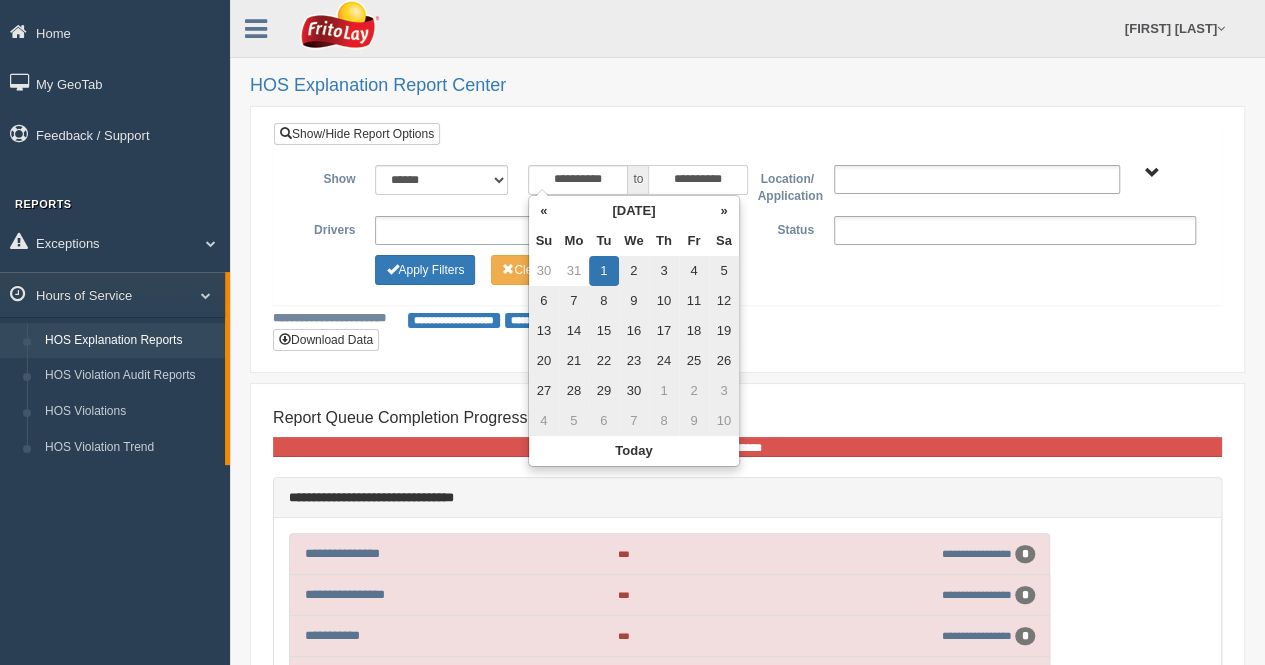 click on "**********" at bounding box center (698, 180) 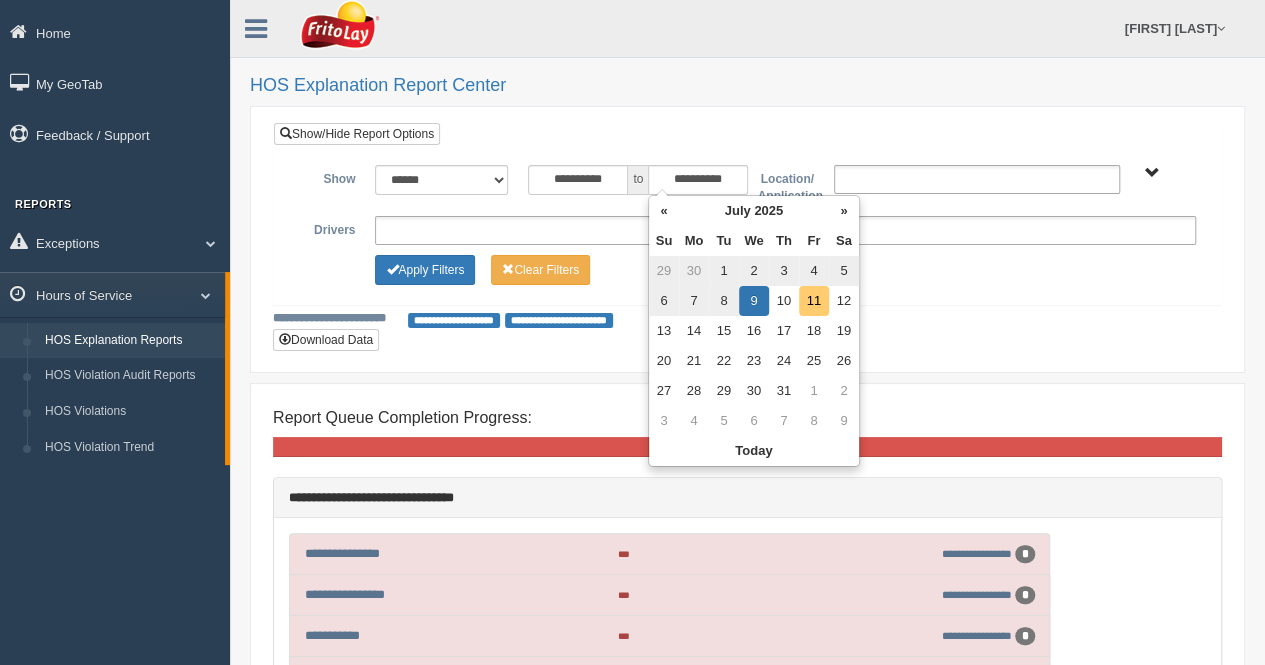 click on "11" at bounding box center (814, 301) 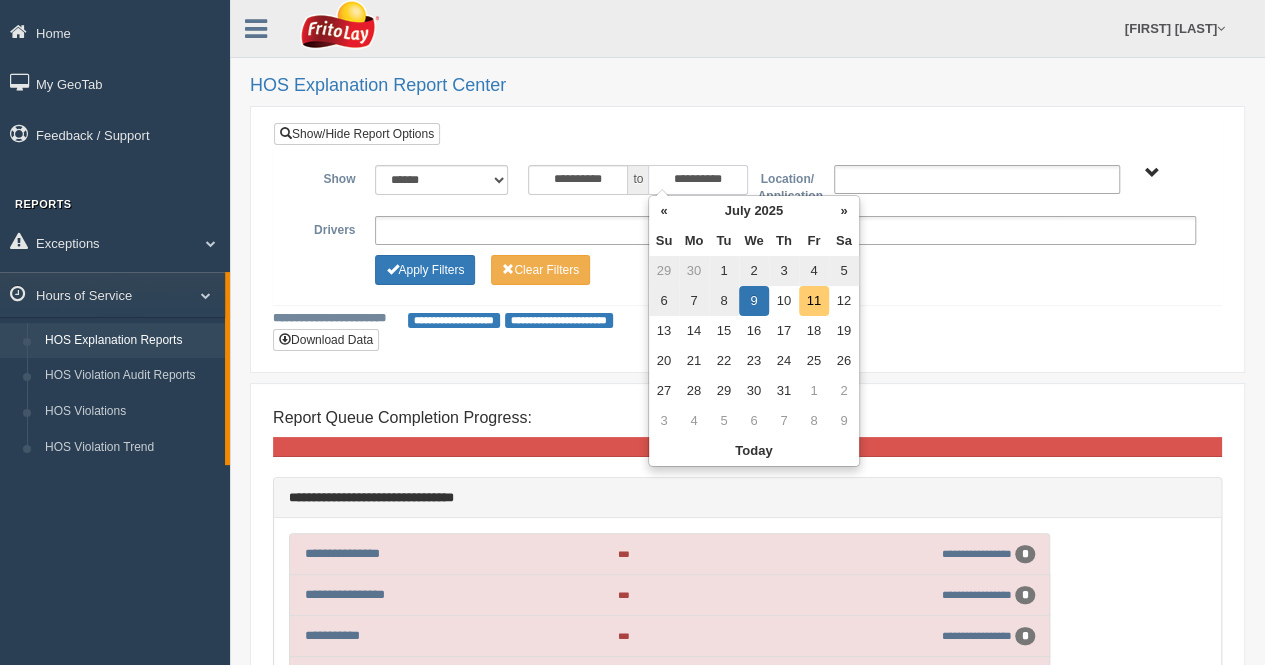 type on "**********" 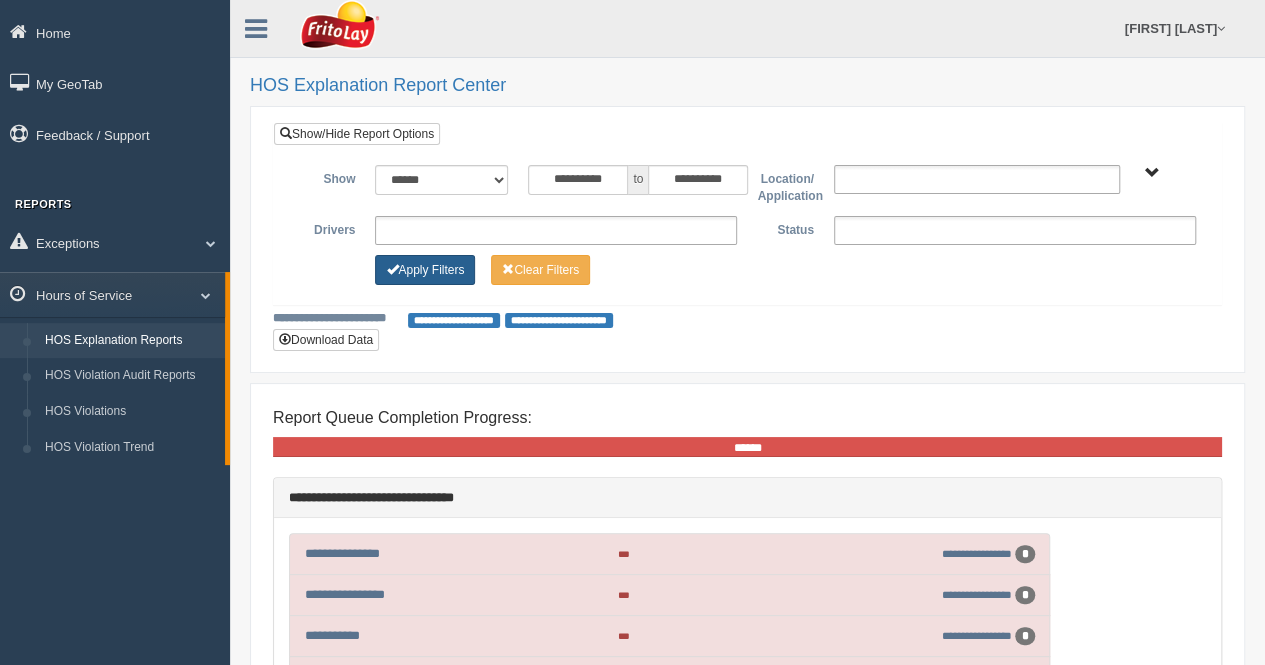 click on "Apply Filters" at bounding box center [425, 270] 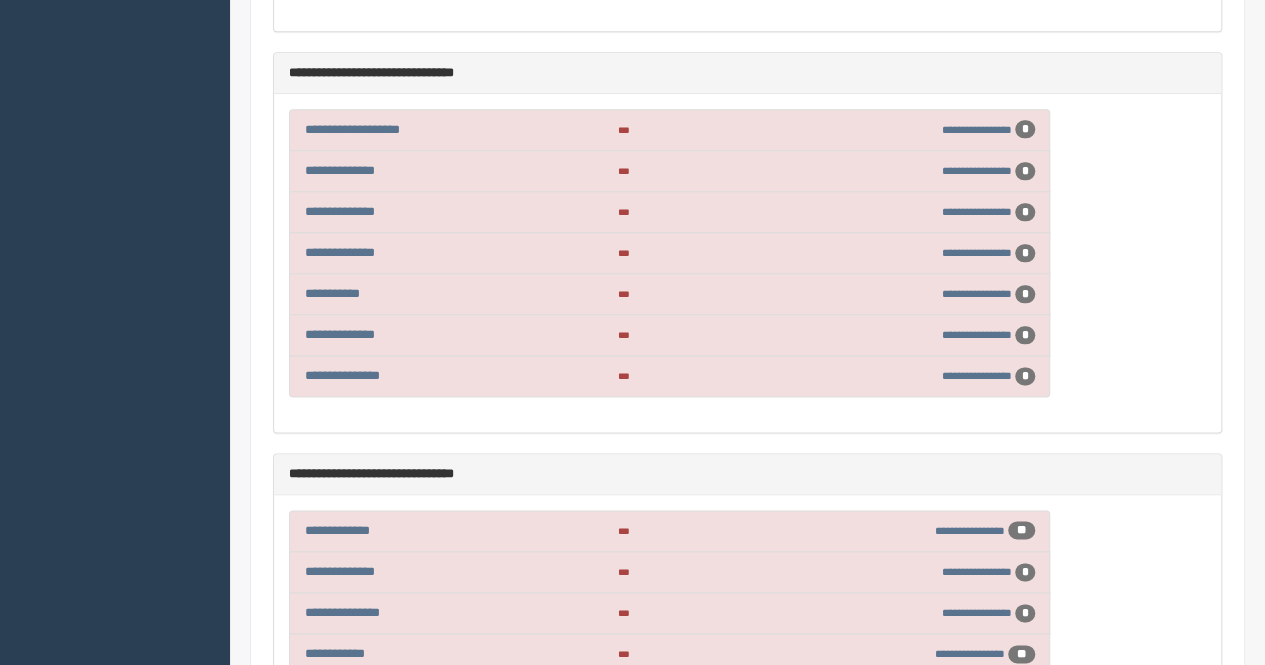 scroll, scrollTop: 1300, scrollLeft: 0, axis: vertical 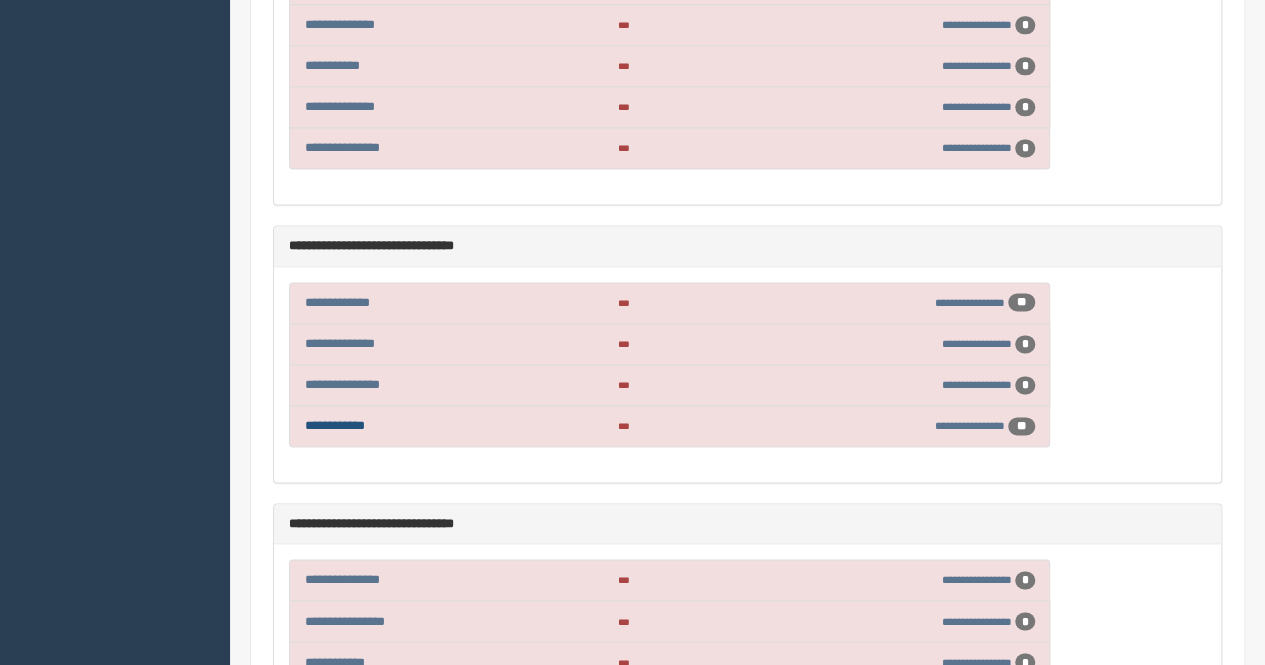 click on "**********" at bounding box center (335, 425) 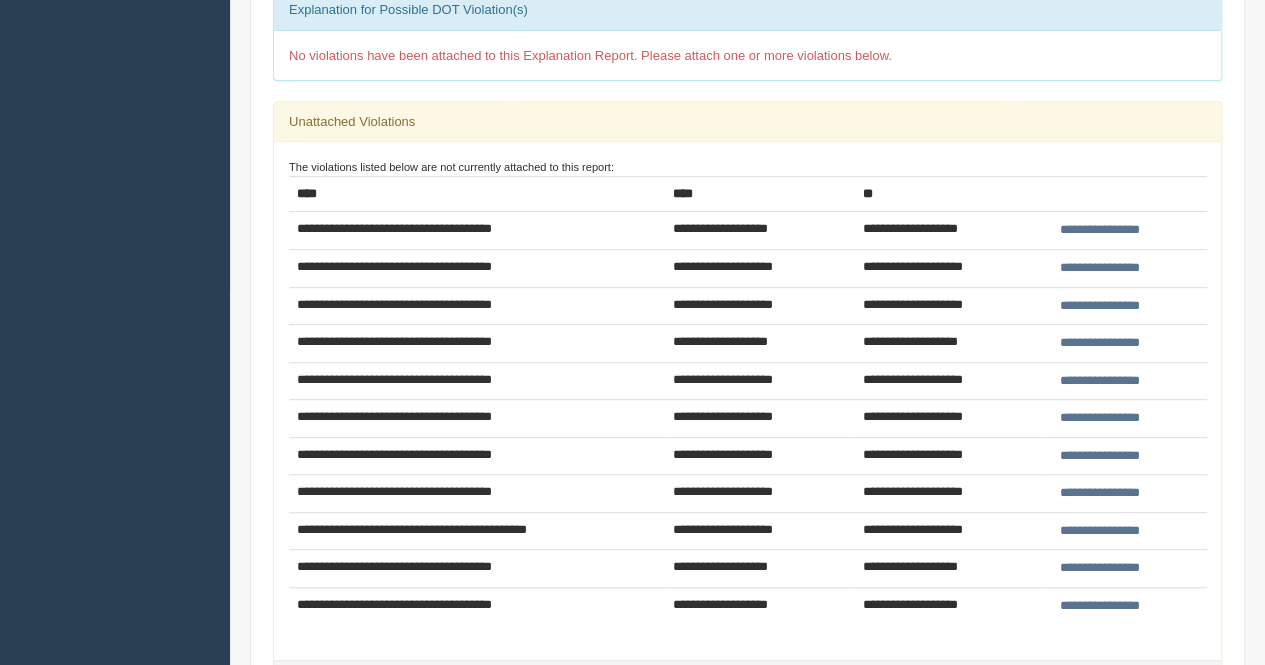 scroll, scrollTop: 400, scrollLeft: 0, axis: vertical 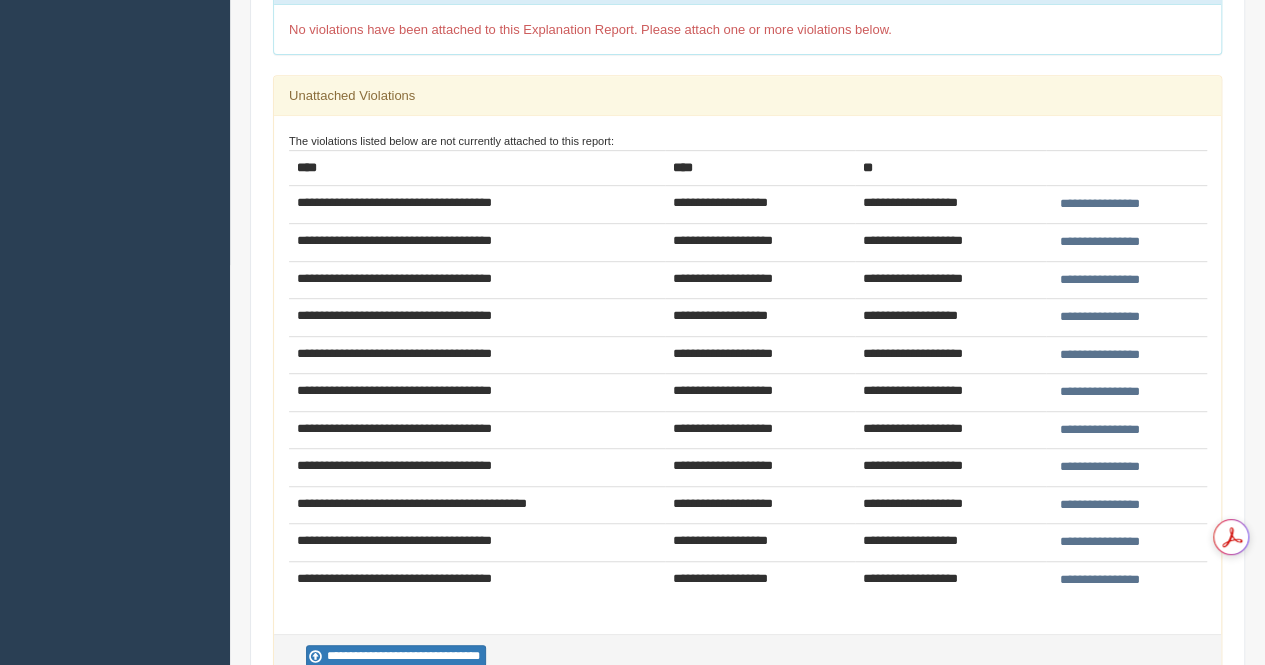 click on "**********" at bounding box center (1100, 580) 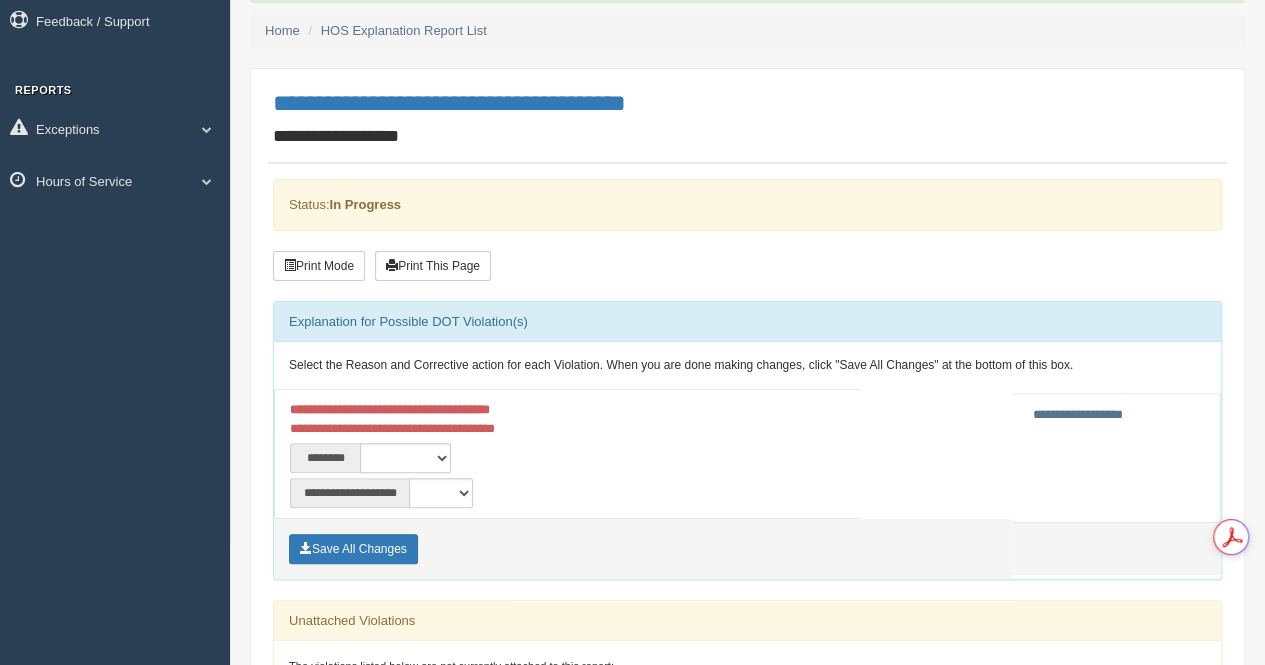 scroll, scrollTop: 200, scrollLeft: 0, axis: vertical 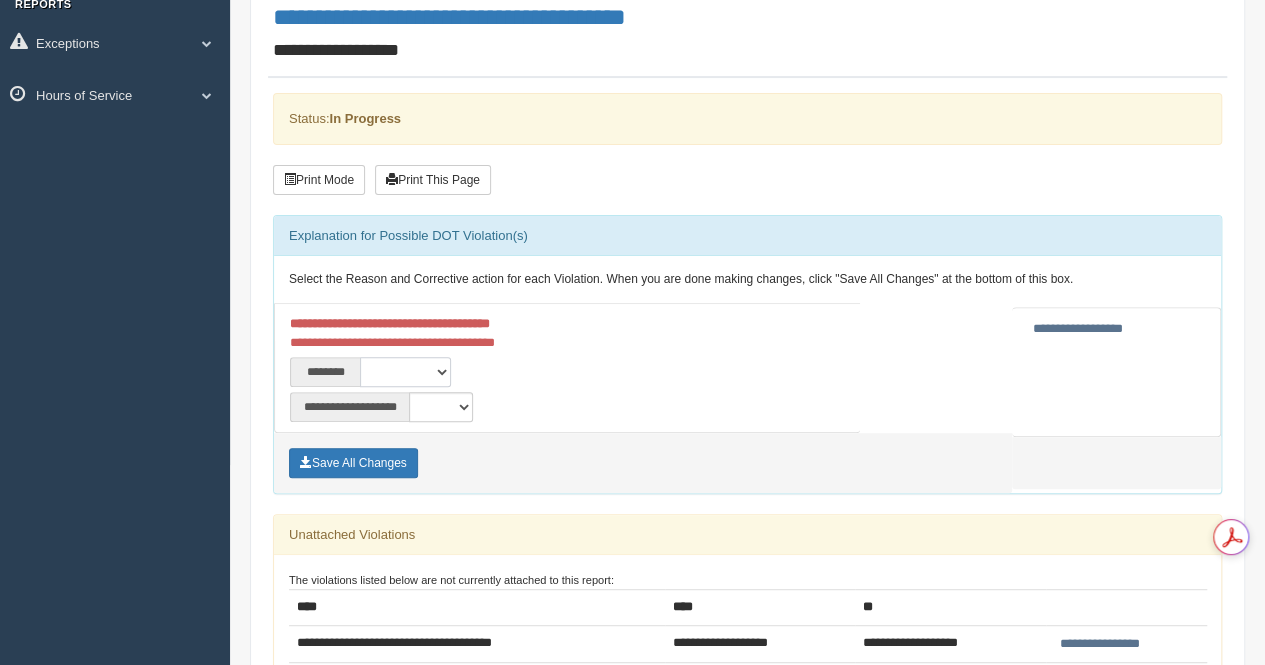 click on "**********" at bounding box center [405, 372] 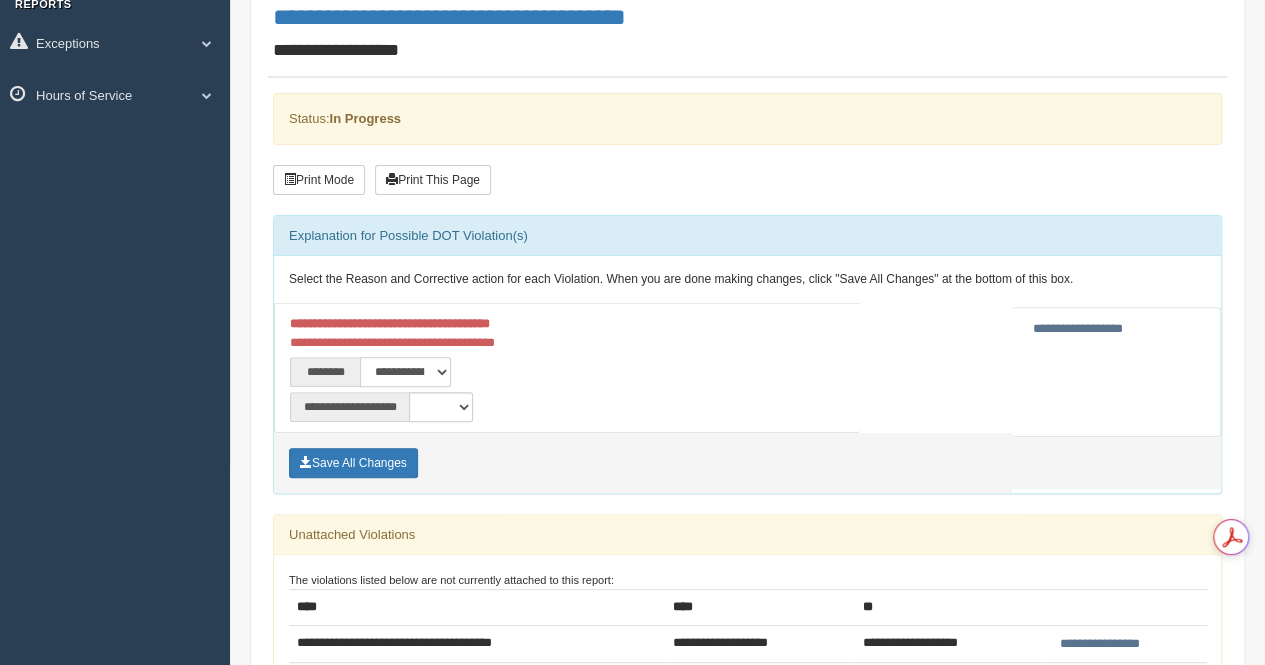 click on "**********" at bounding box center (405, 372) 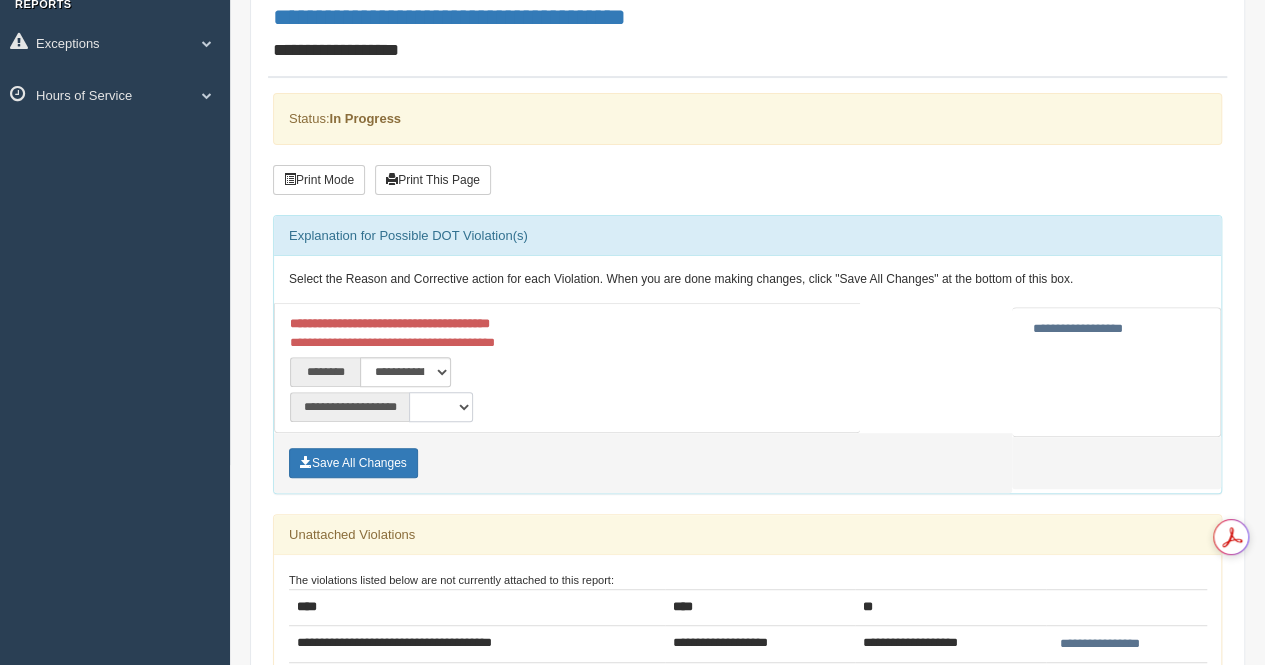 click on "**********" at bounding box center [441, 407] 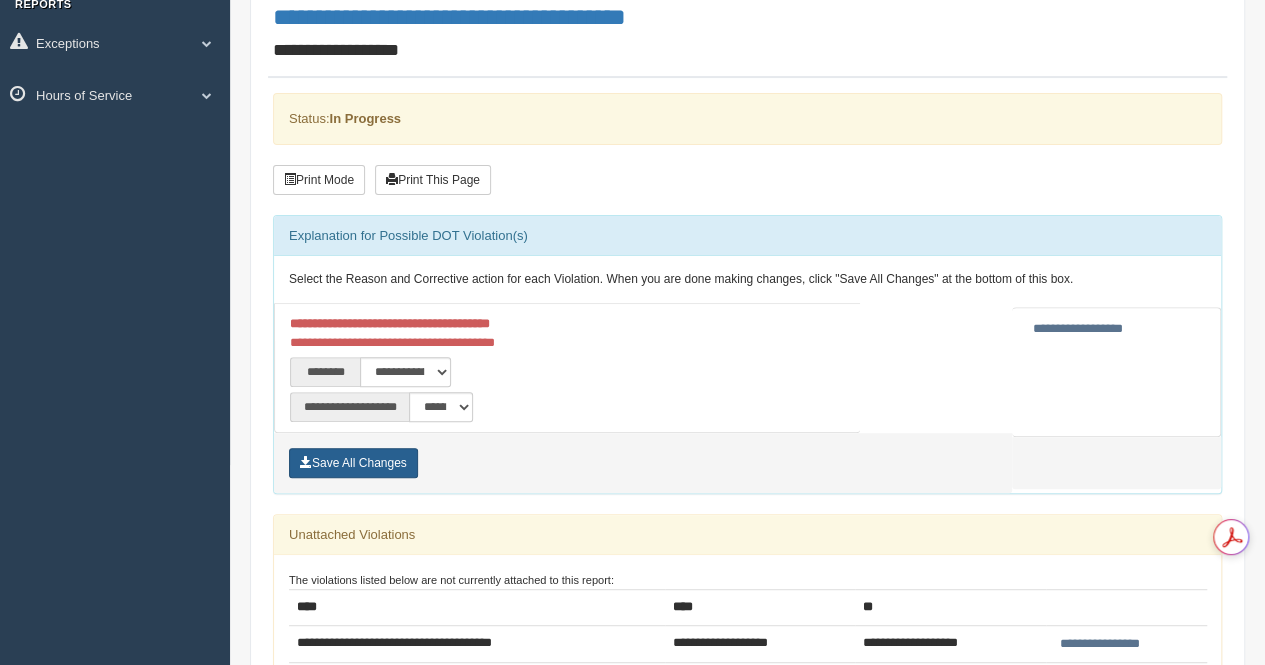 click on "Save All Changes" at bounding box center [353, 463] 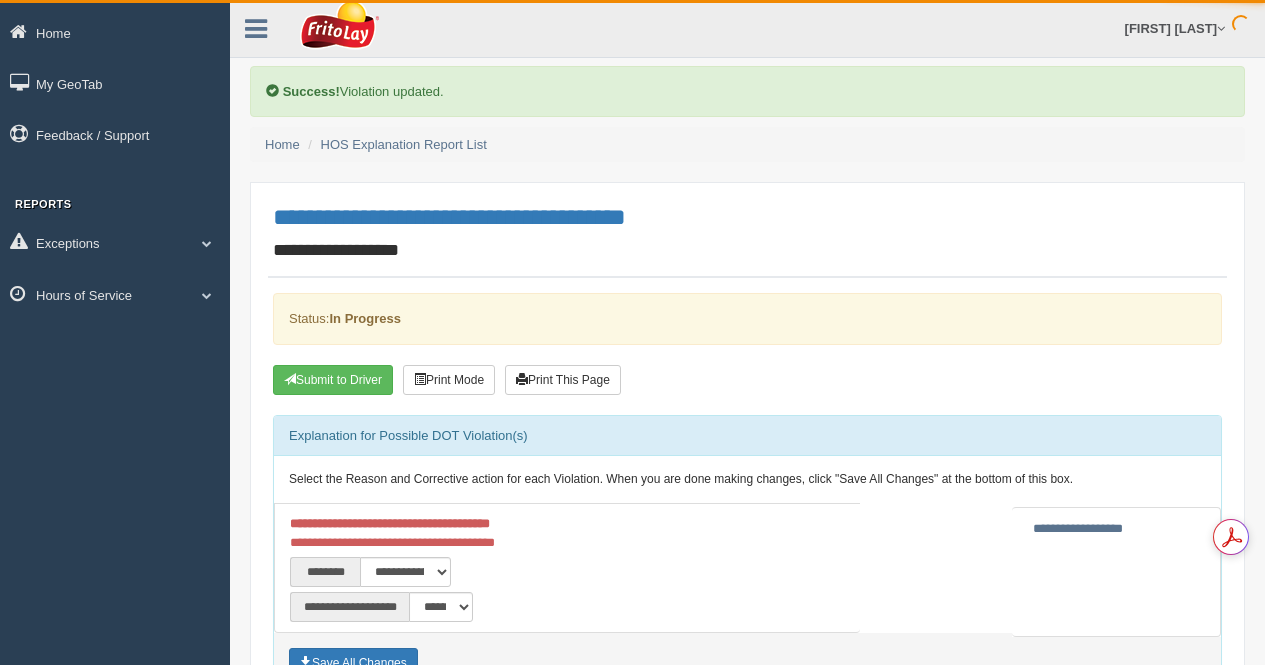 scroll, scrollTop: 0, scrollLeft: 0, axis: both 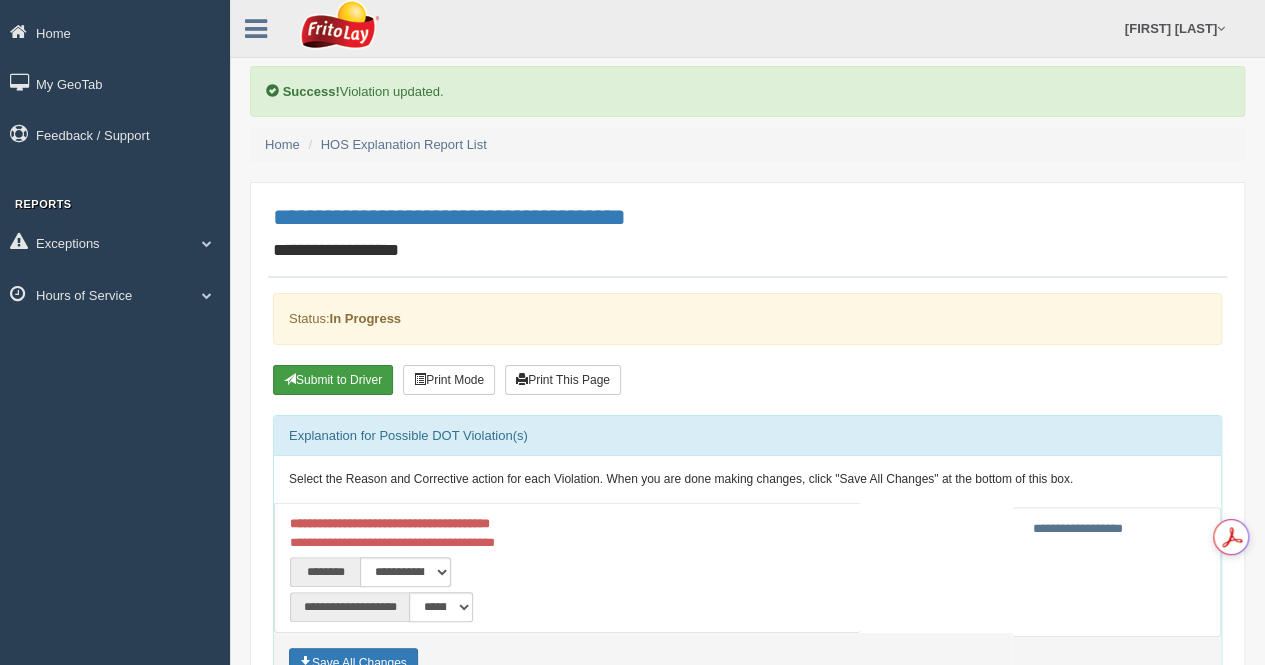 click on "Submit to Driver" at bounding box center (333, 380) 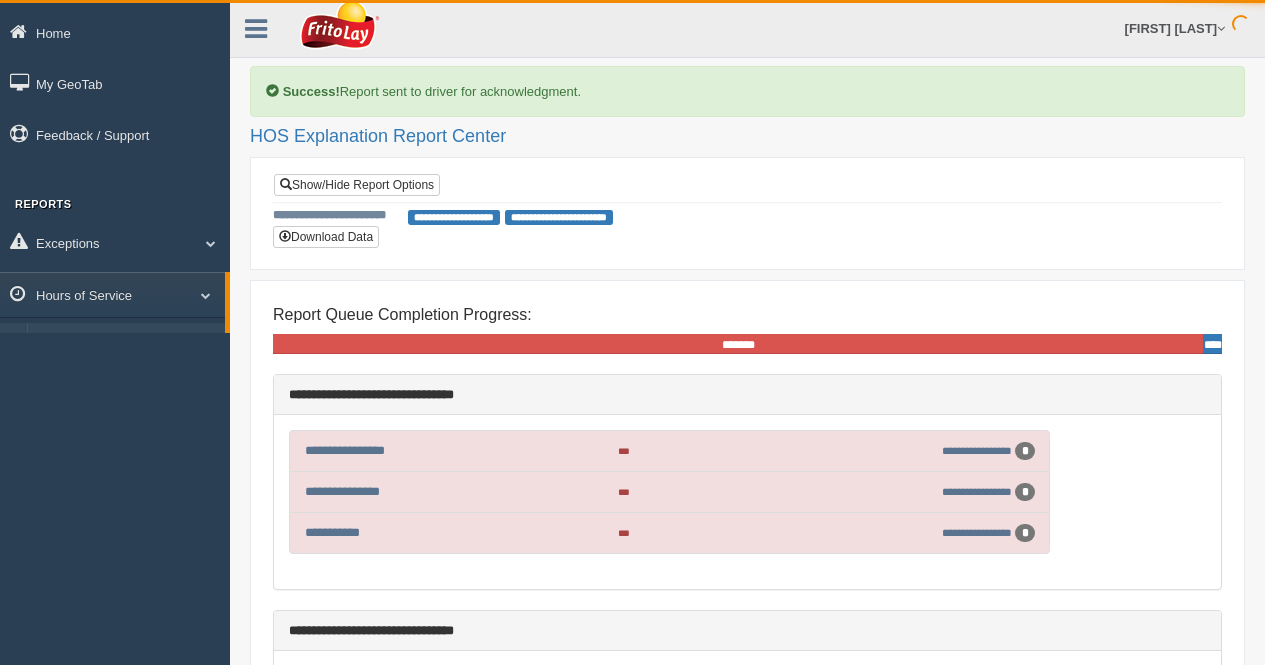 scroll, scrollTop: 0, scrollLeft: 0, axis: both 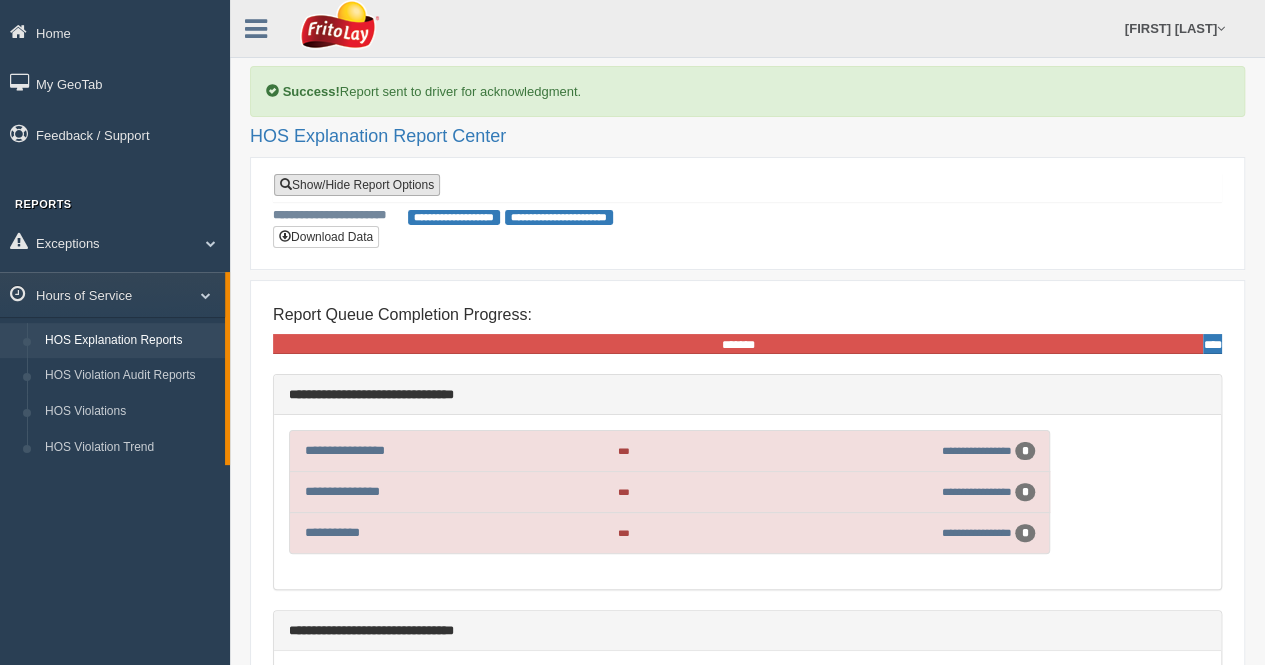 click on "Show/Hide Report Options" at bounding box center (357, 185) 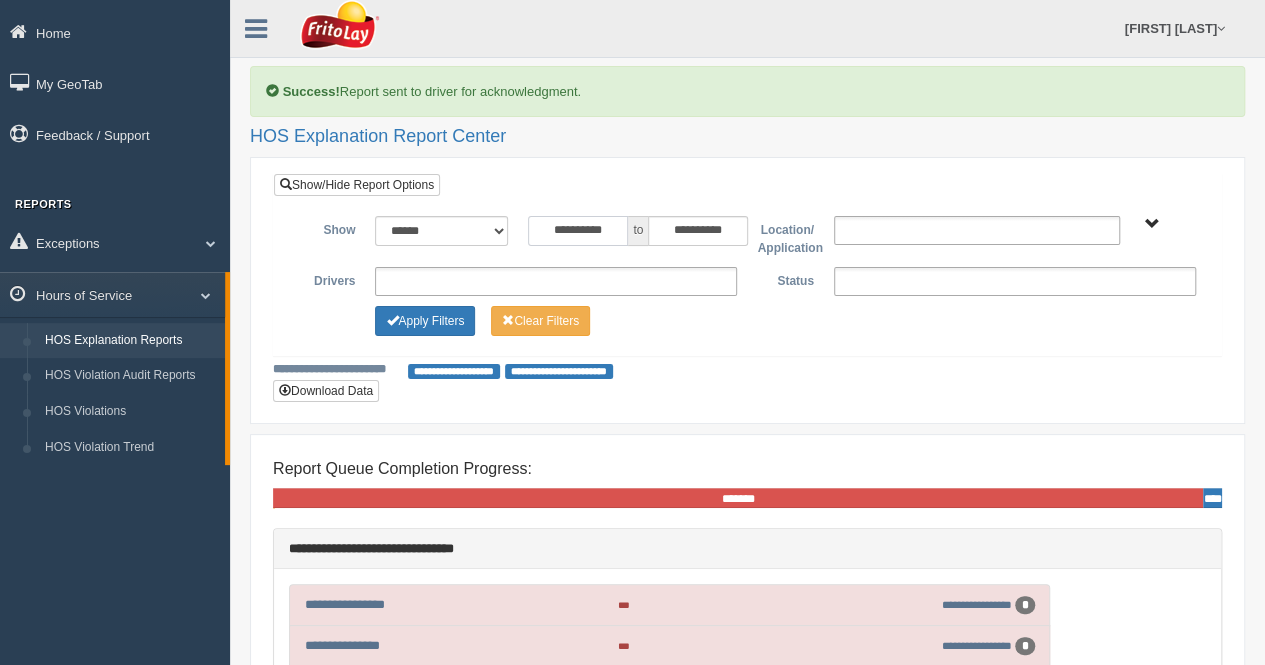 click on "**********" at bounding box center (578, 231) 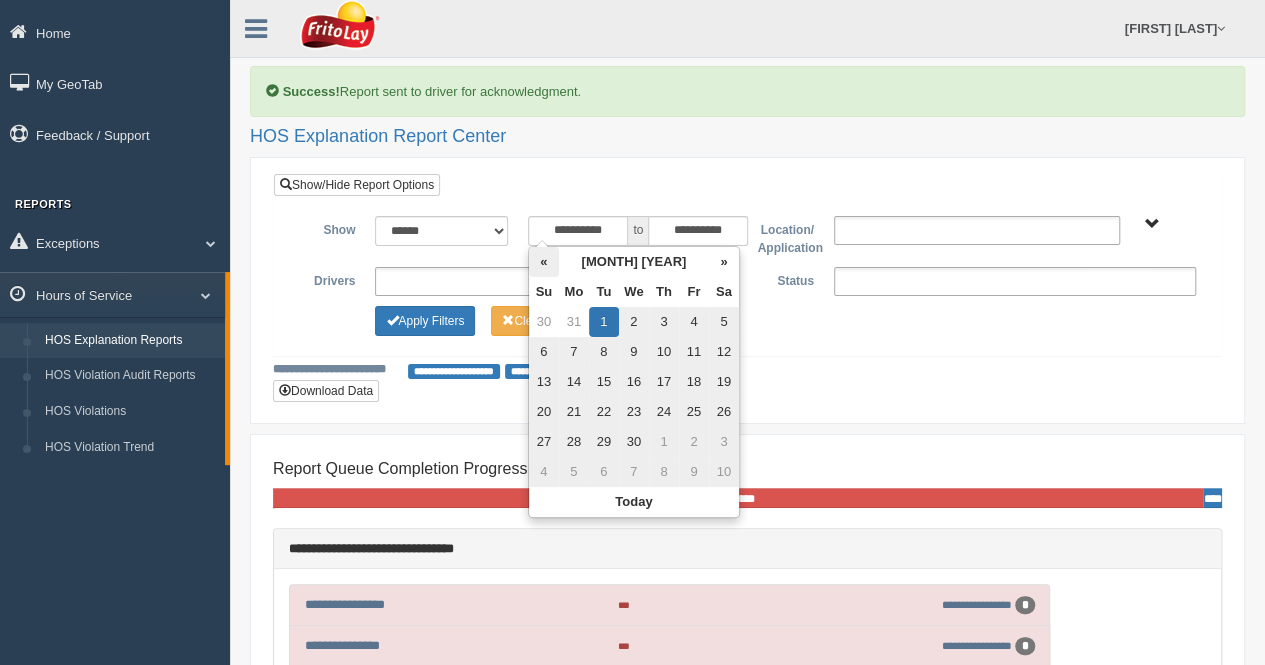 click on "«" at bounding box center (544, 262) 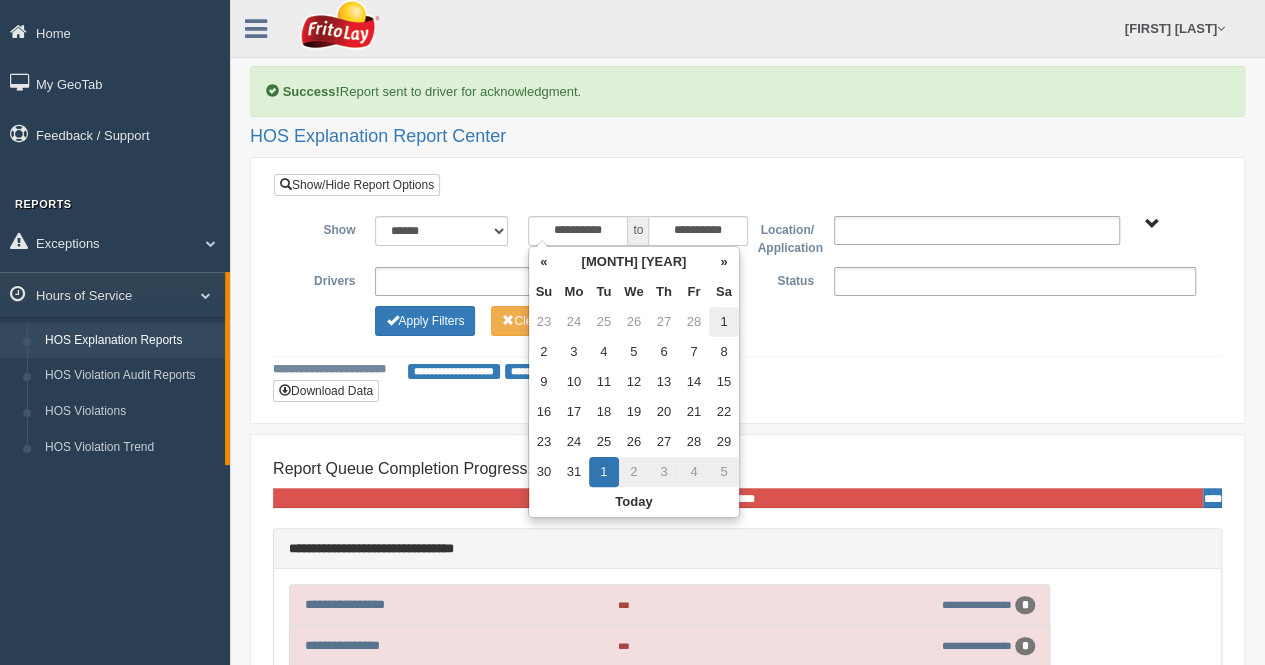 click on "1" at bounding box center [724, 322] 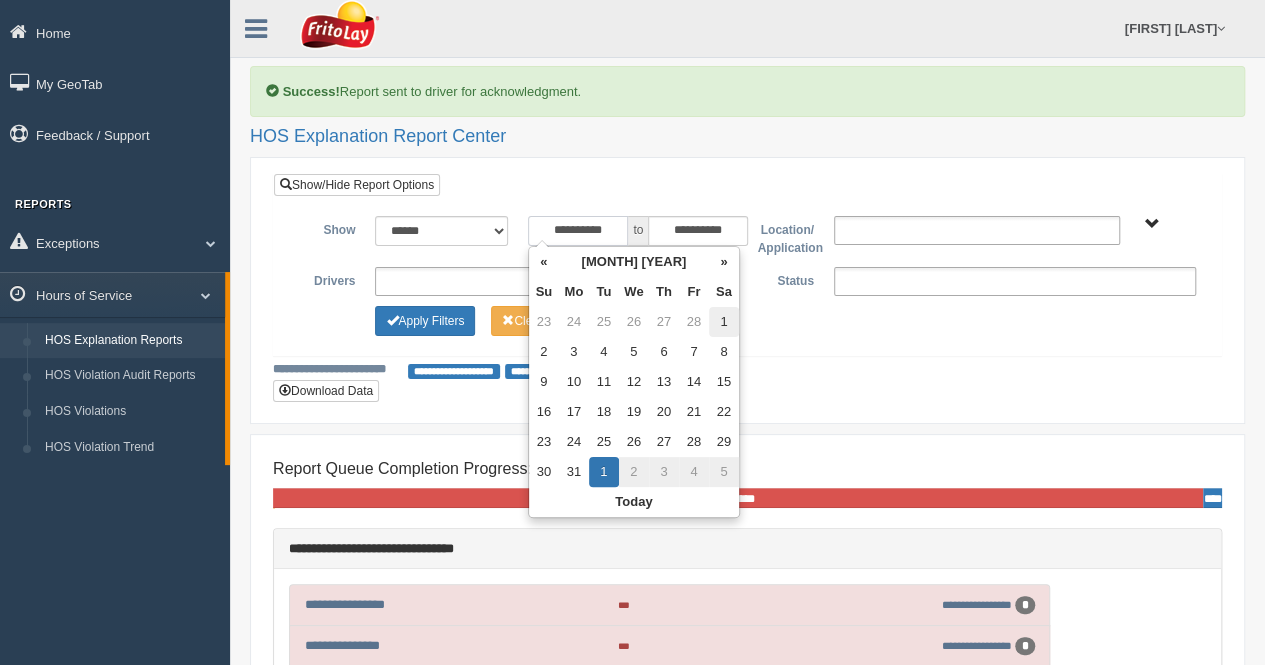 type on "**********" 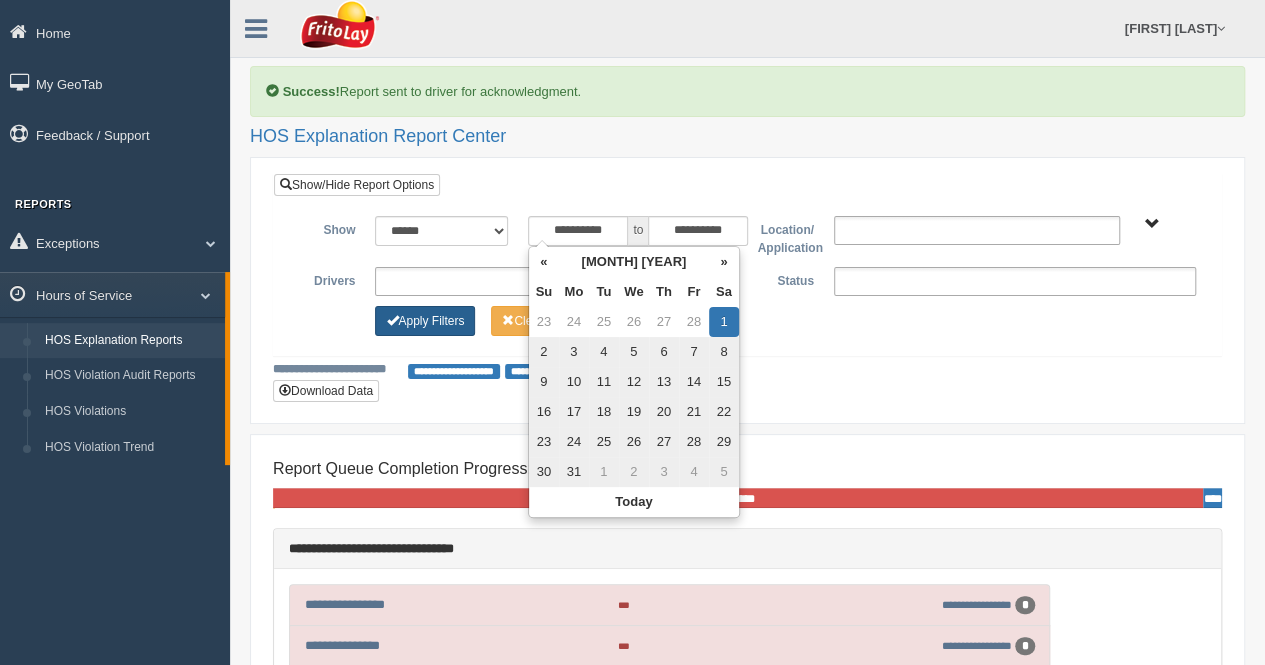 click on "Apply Filters" at bounding box center [425, 321] 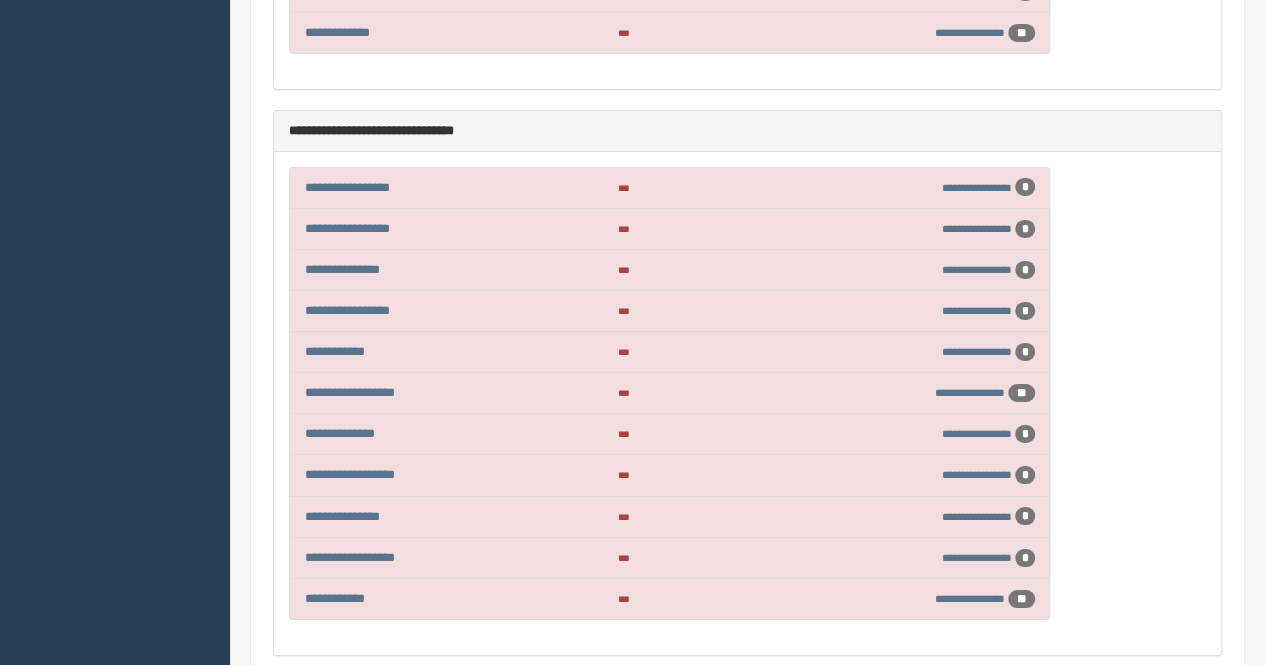 scroll, scrollTop: 7300, scrollLeft: 0, axis: vertical 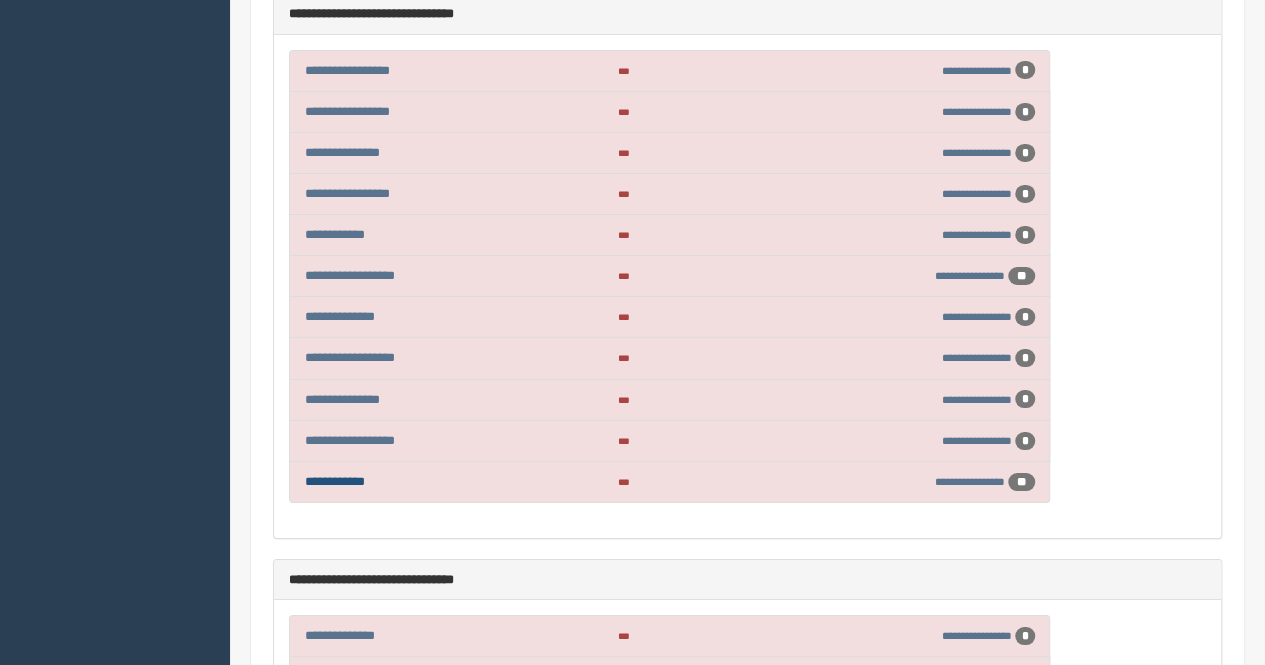 click on "**********" at bounding box center (335, 481) 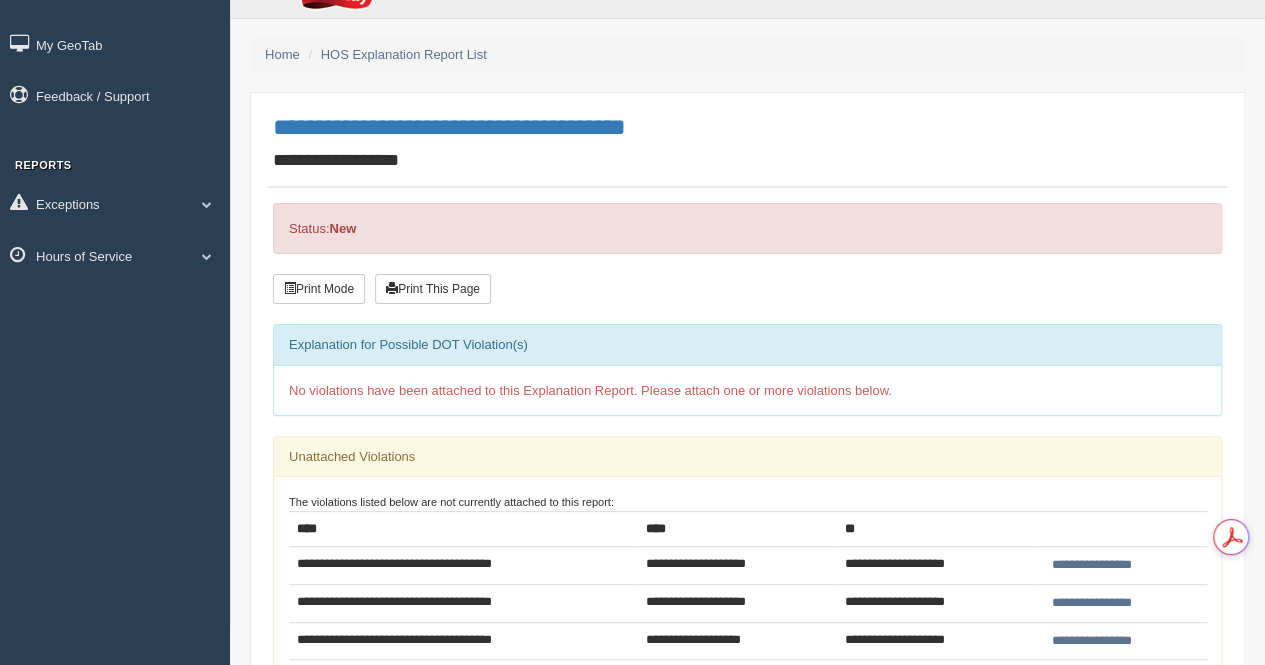 scroll, scrollTop: 0, scrollLeft: 0, axis: both 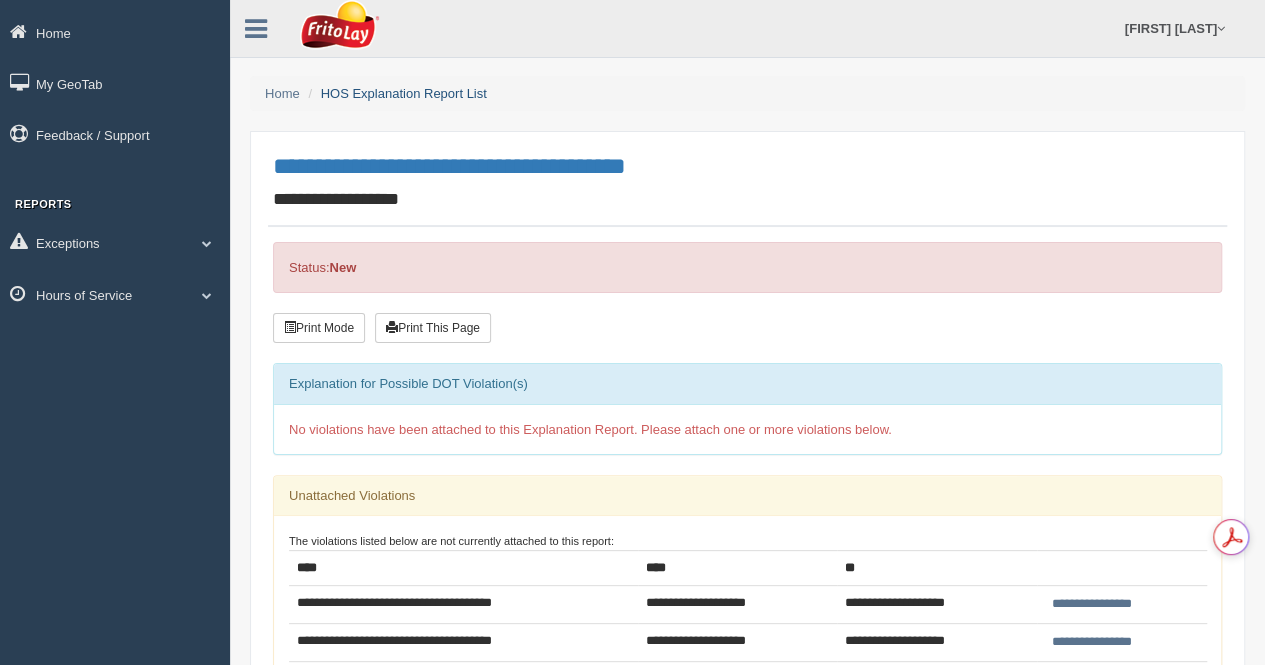 click on "HOS Explanation Report List" at bounding box center (404, 93) 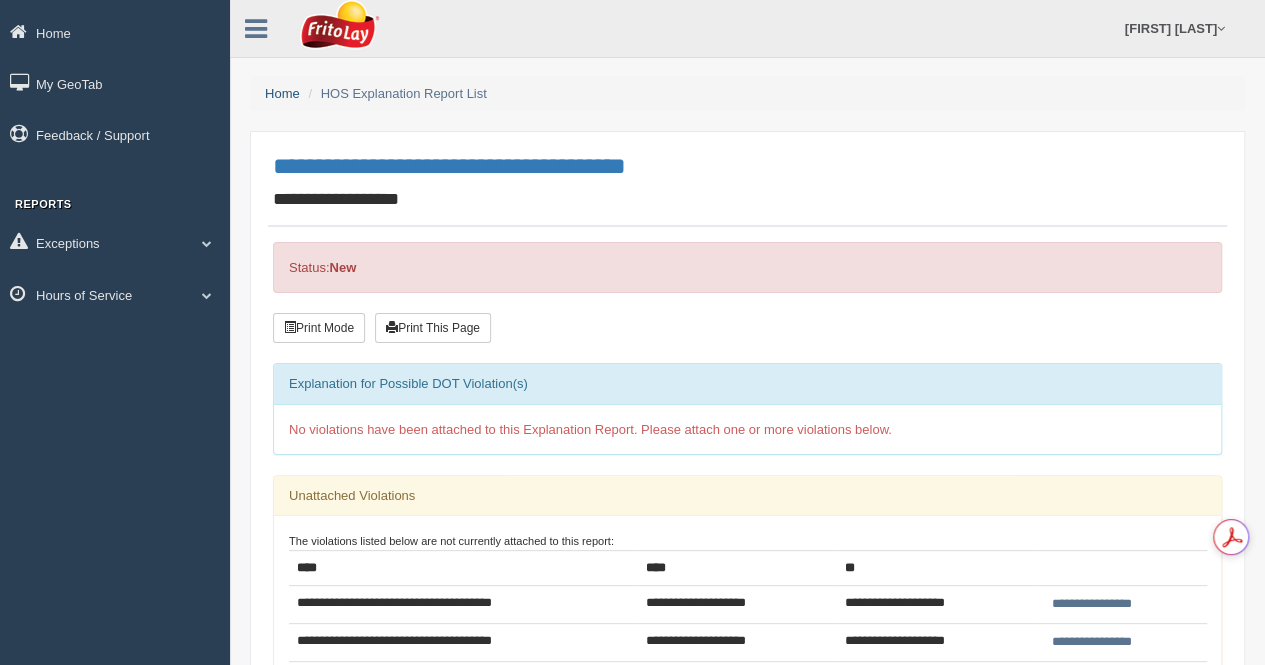 click on "Home" at bounding box center (282, 93) 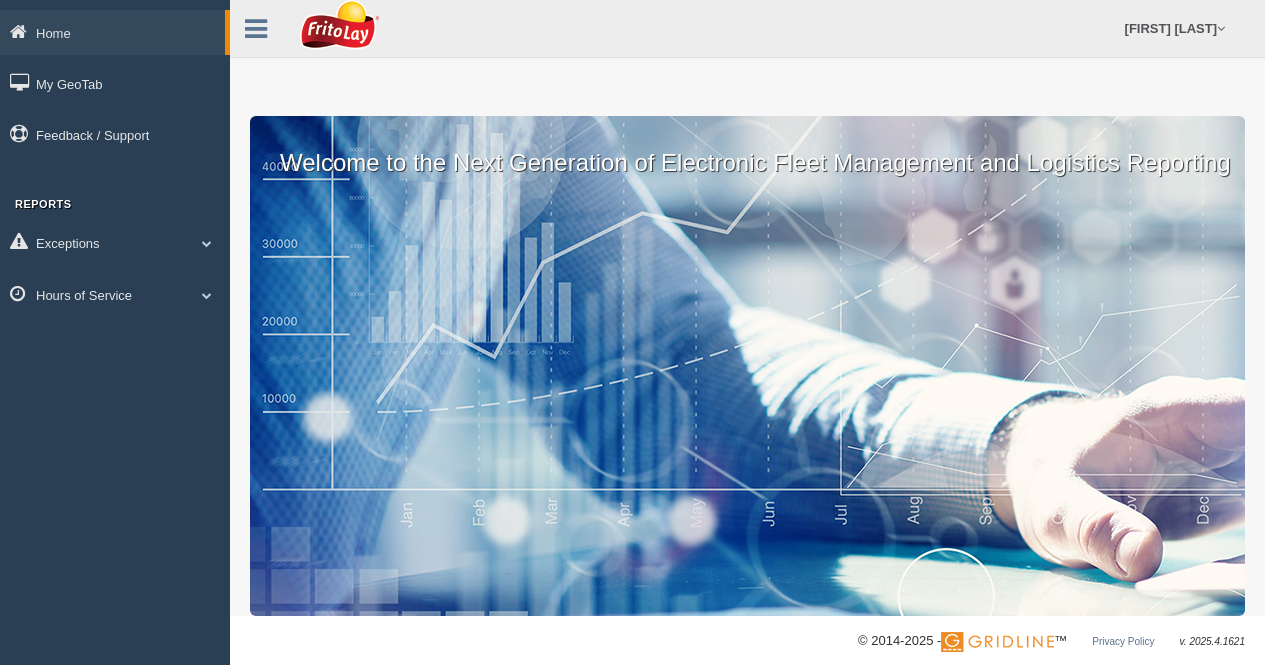 scroll, scrollTop: 0, scrollLeft: 0, axis: both 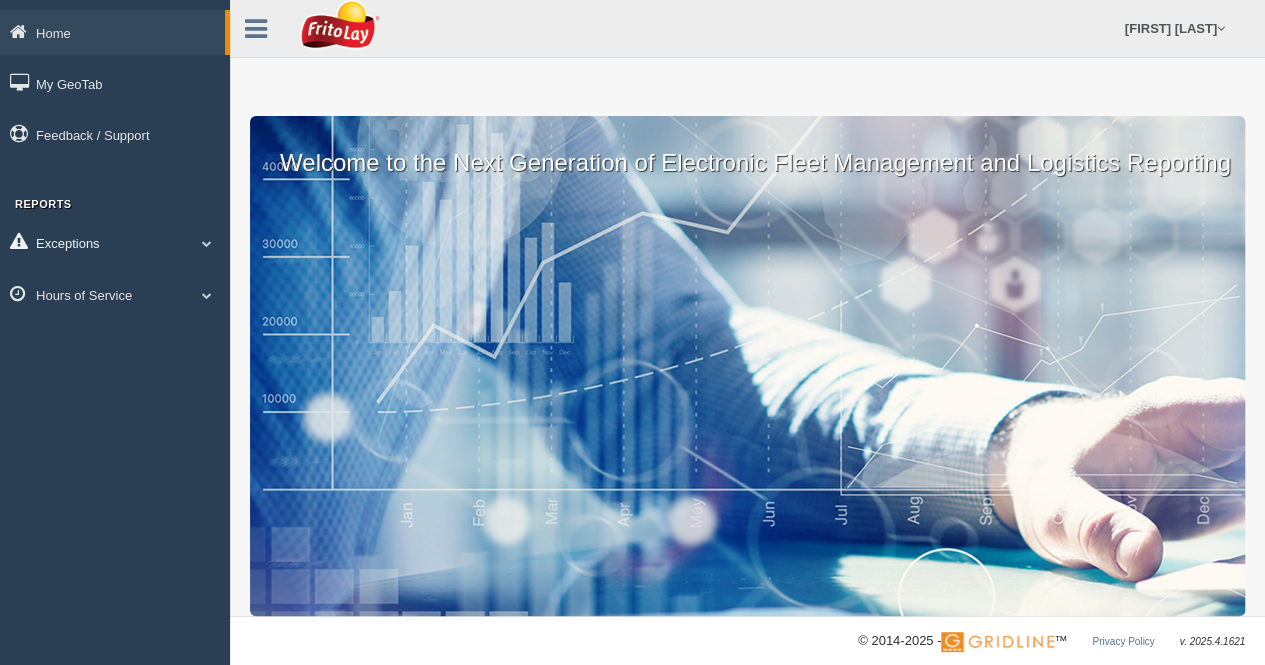 click on "Exceptions" at bounding box center [115, 242] 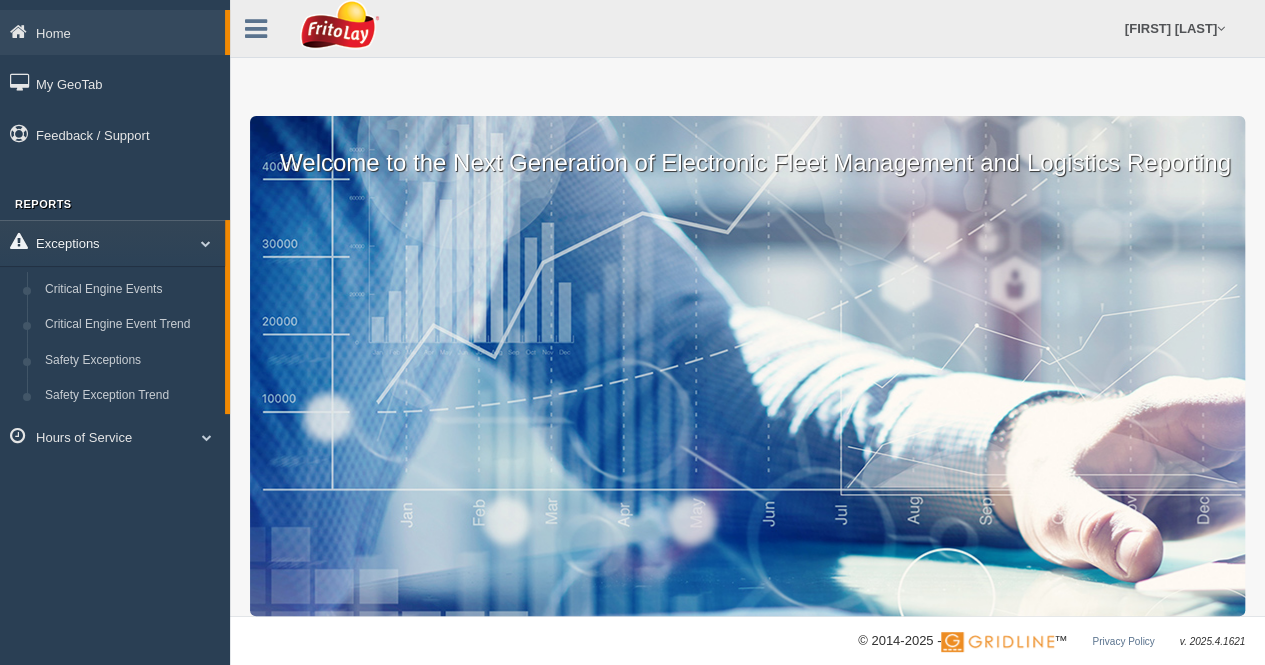 click on "Exceptions" at bounding box center [112, 242] 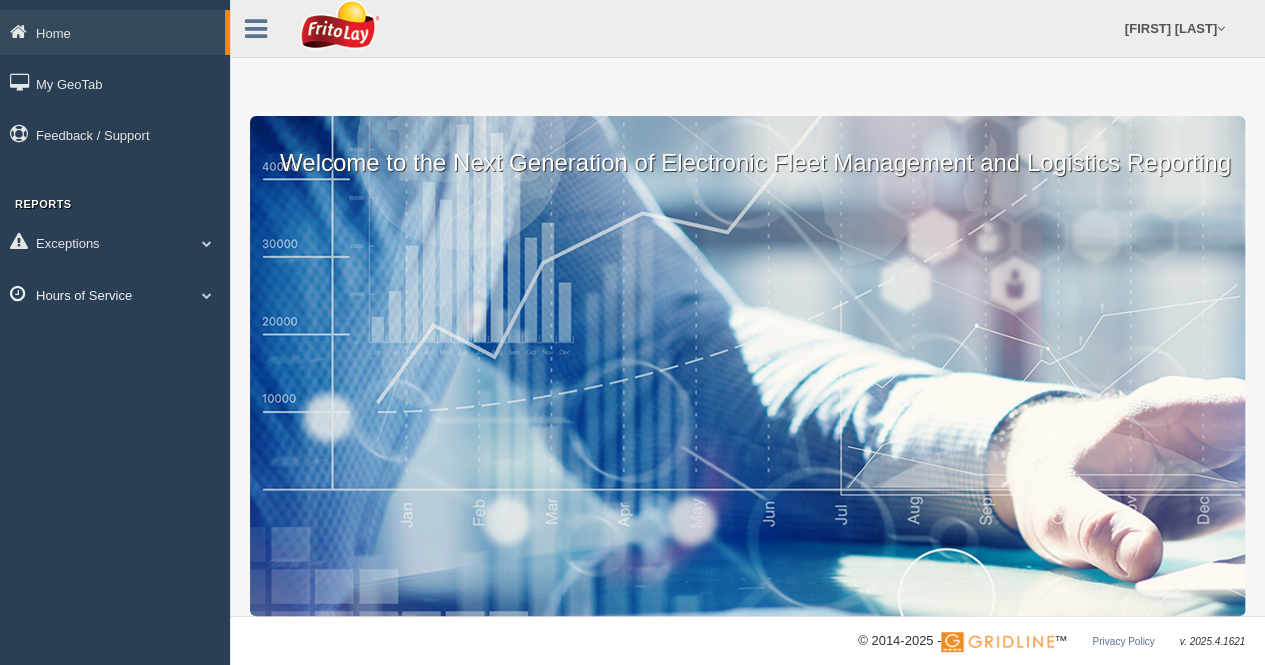 click on "Hours of Service" at bounding box center (115, 294) 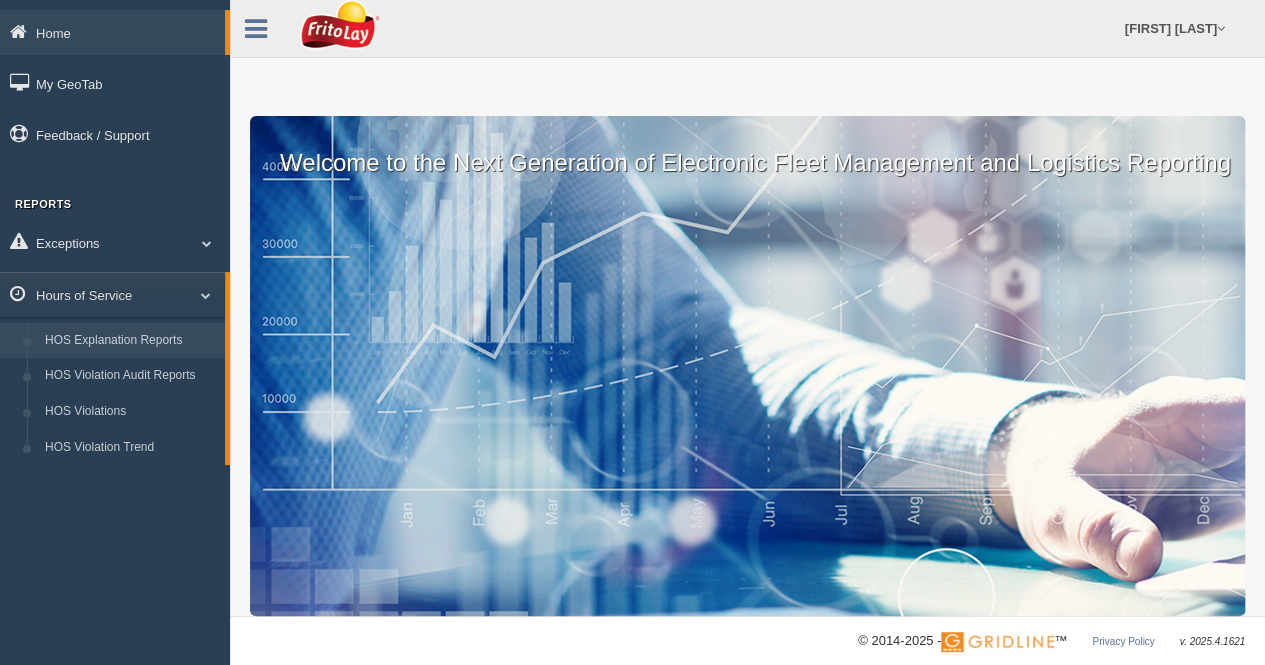 click on "HOS Explanation Reports" at bounding box center [130, 341] 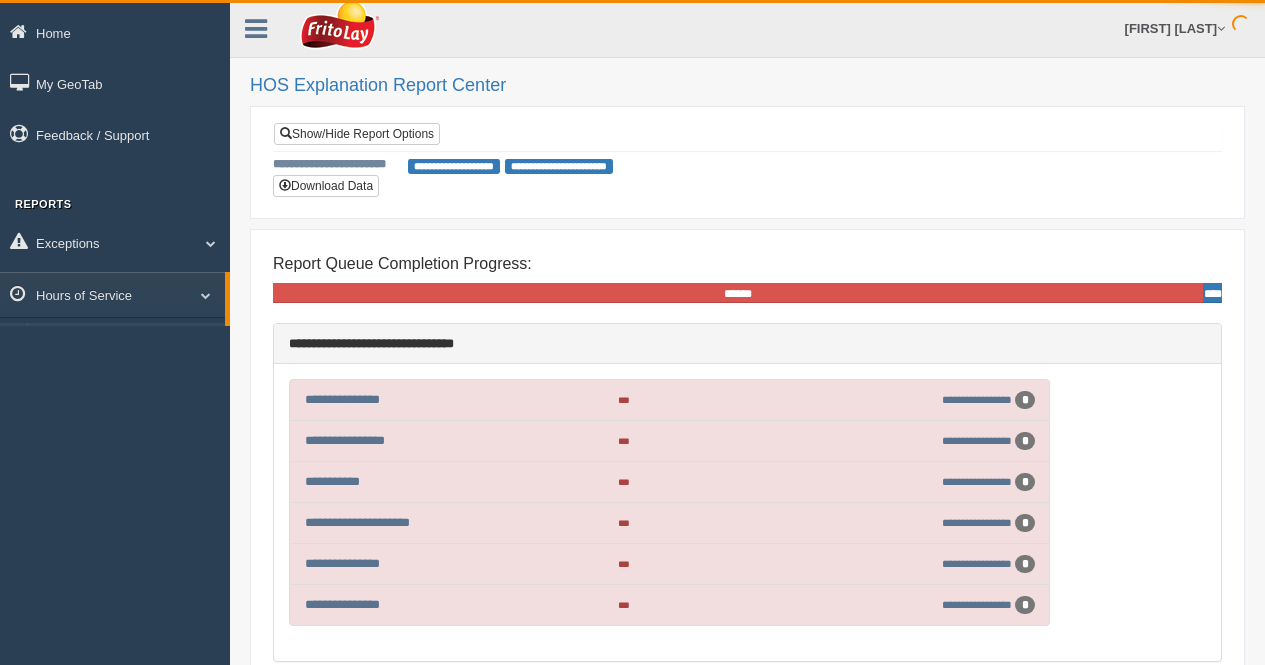 scroll, scrollTop: 0, scrollLeft: 0, axis: both 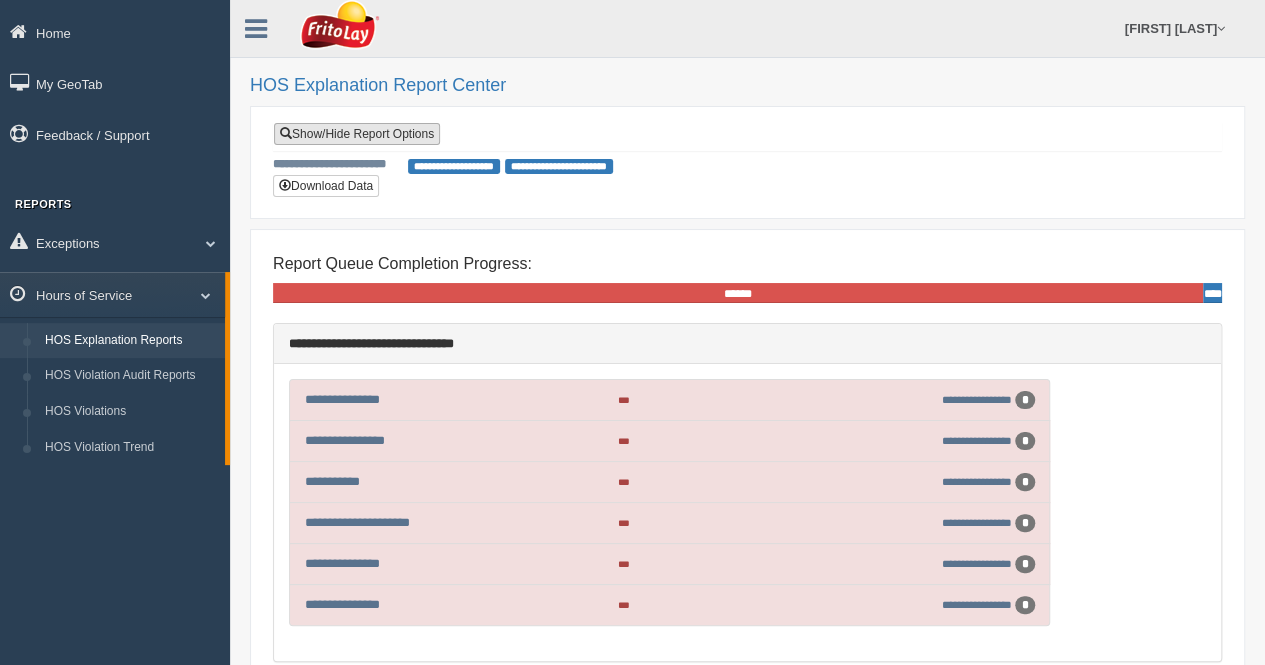 click on "Show/Hide Report Options" at bounding box center [357, 134] 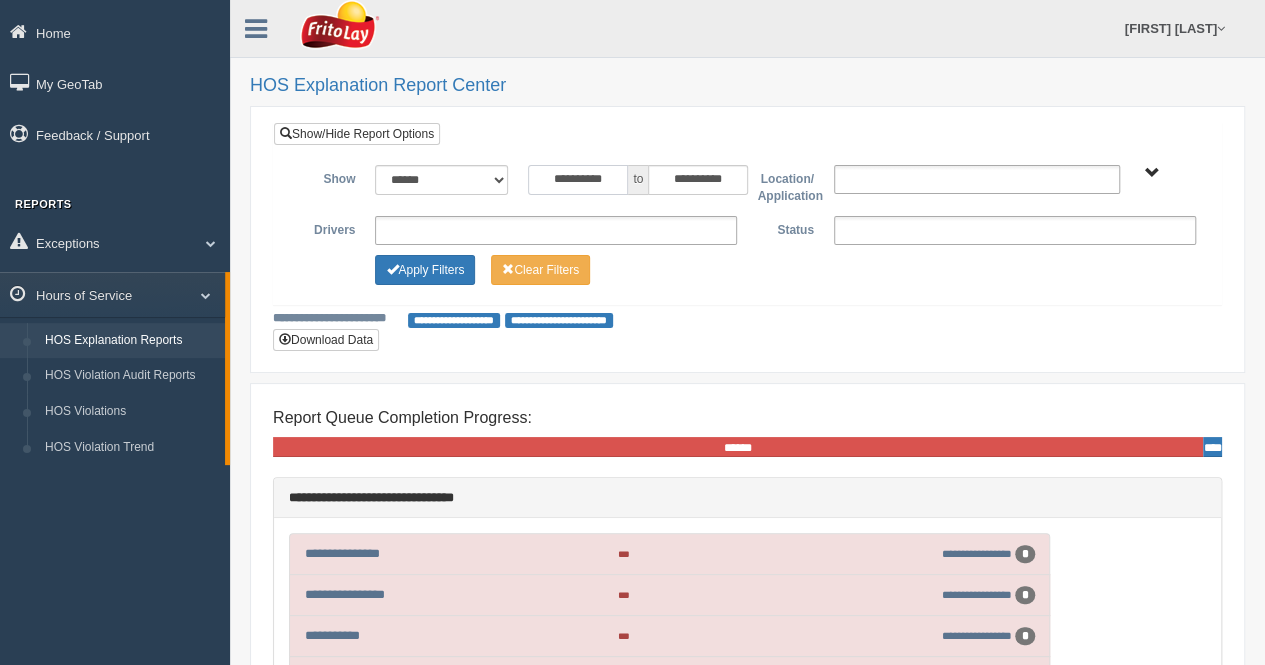 click on "**********" at bounding box center [578, 180] 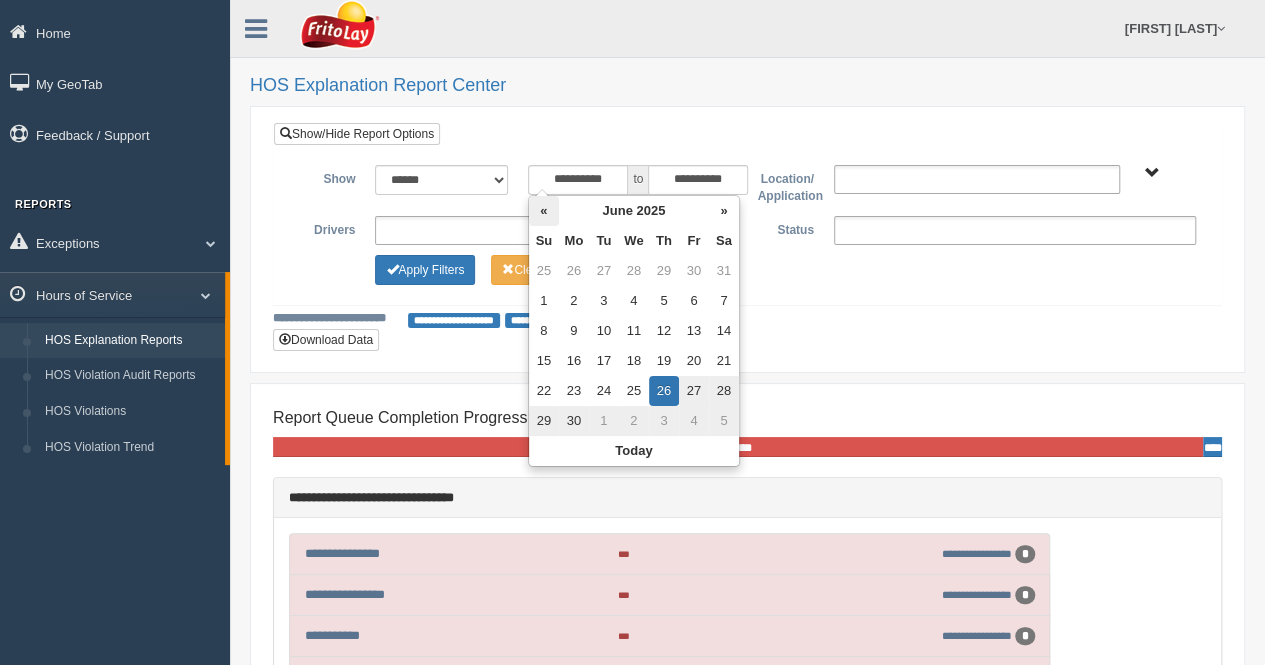 click on "«" at bounding box center (544, 211) 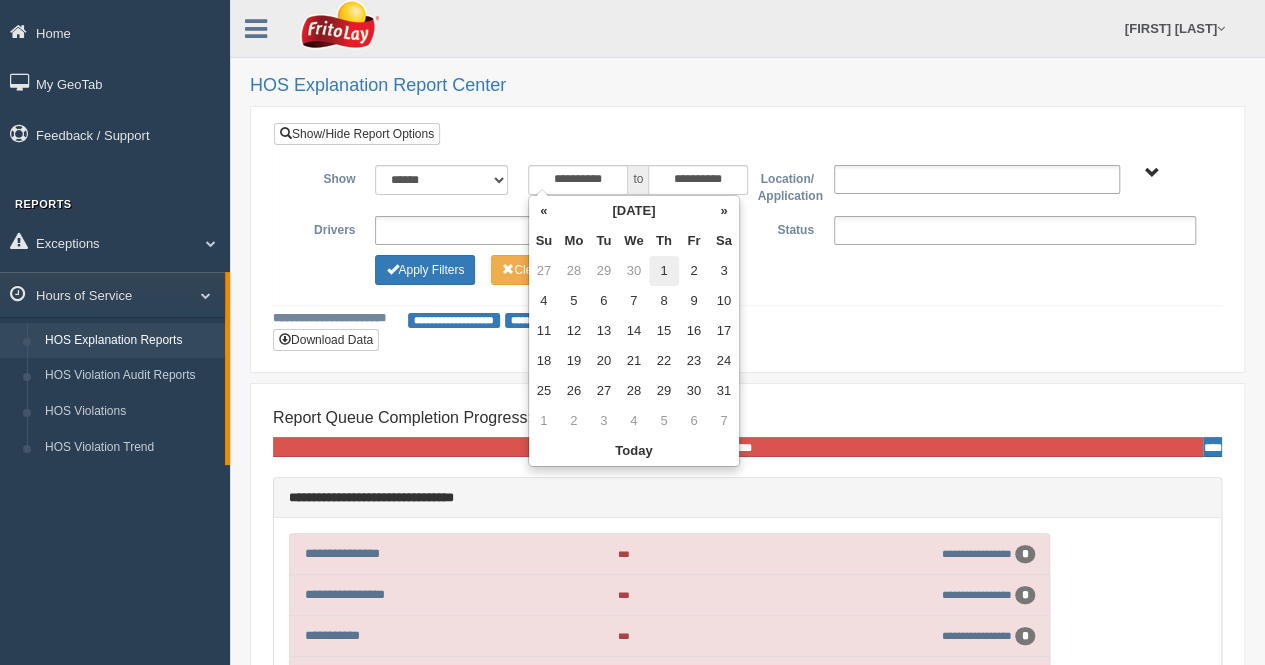 click on "1" at bounding box center [664, 271] 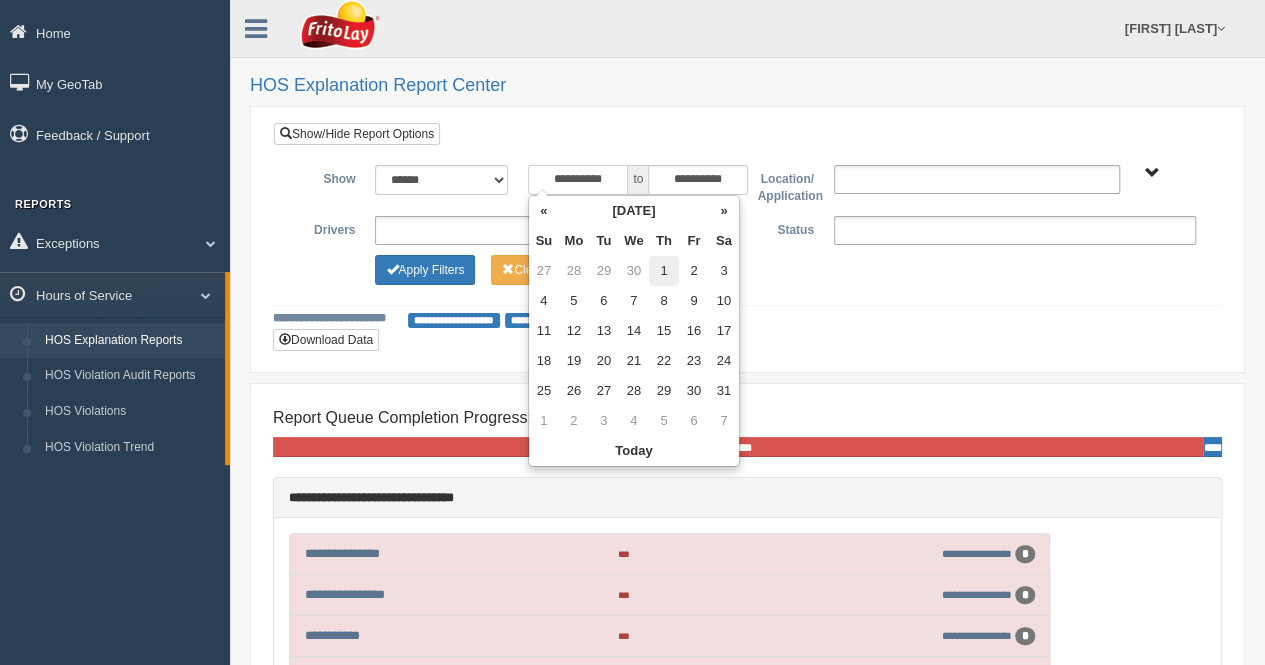 type on "**********" 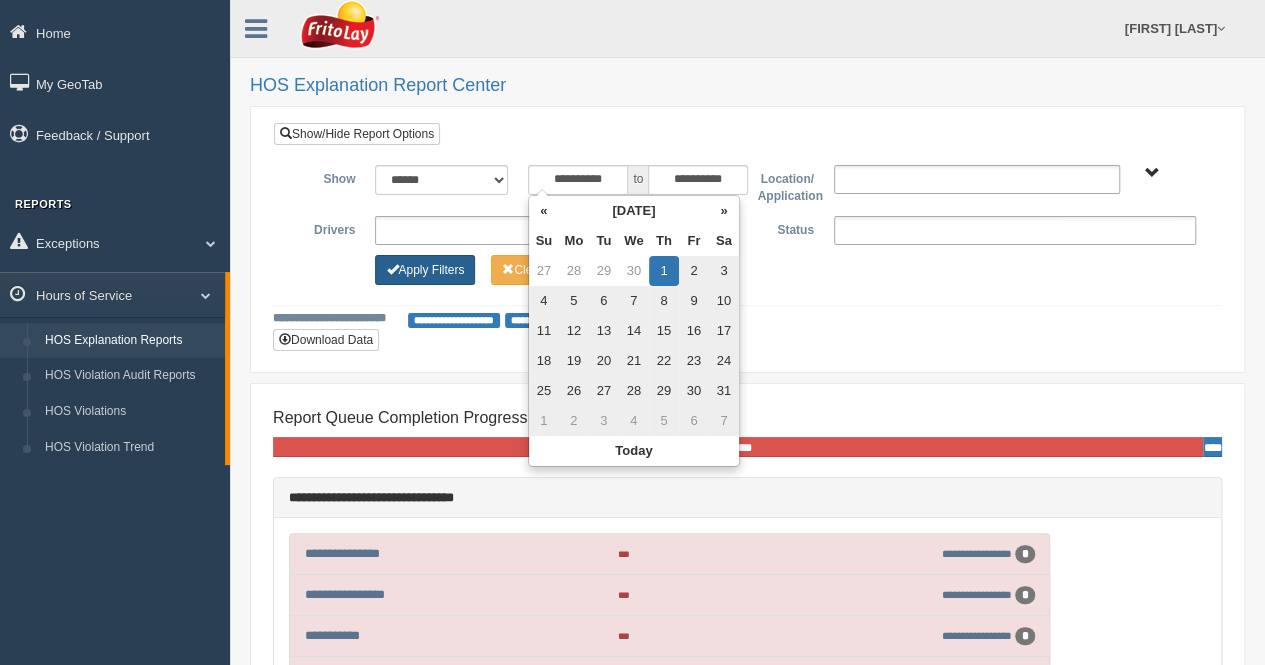 click on "Apply Filters" at bounding box center [425, 270] 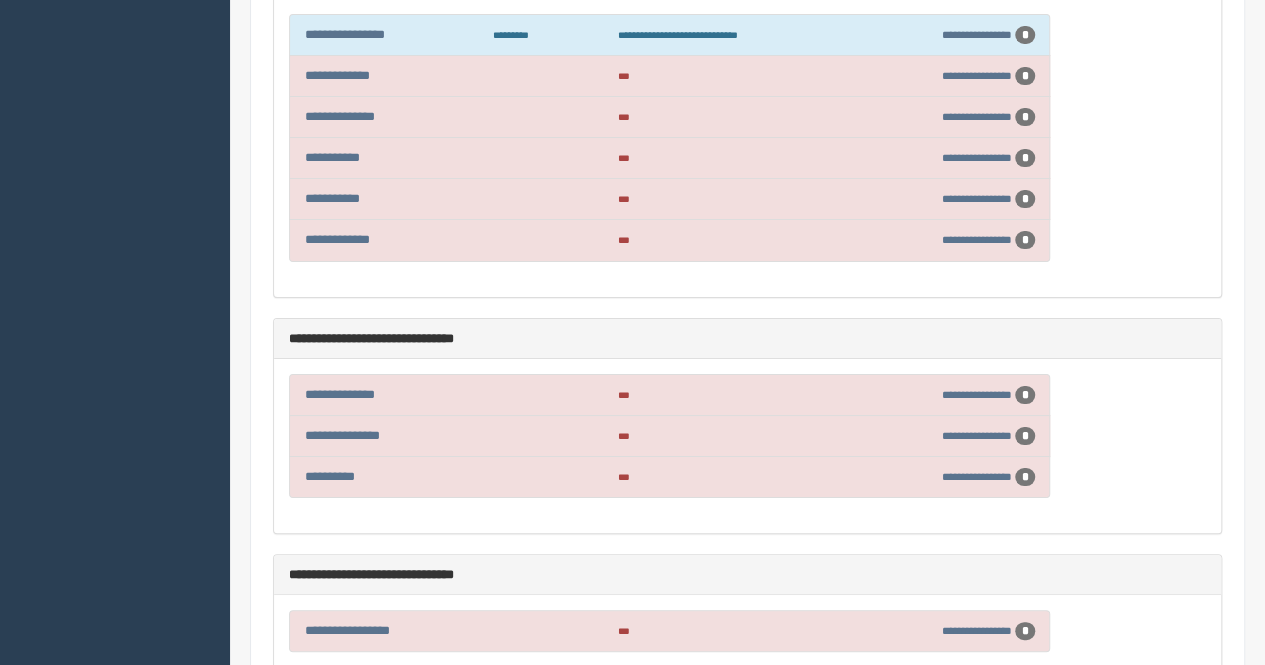 scroll, scrollTop: 3800, scrollLeft: 0, axis: vertical 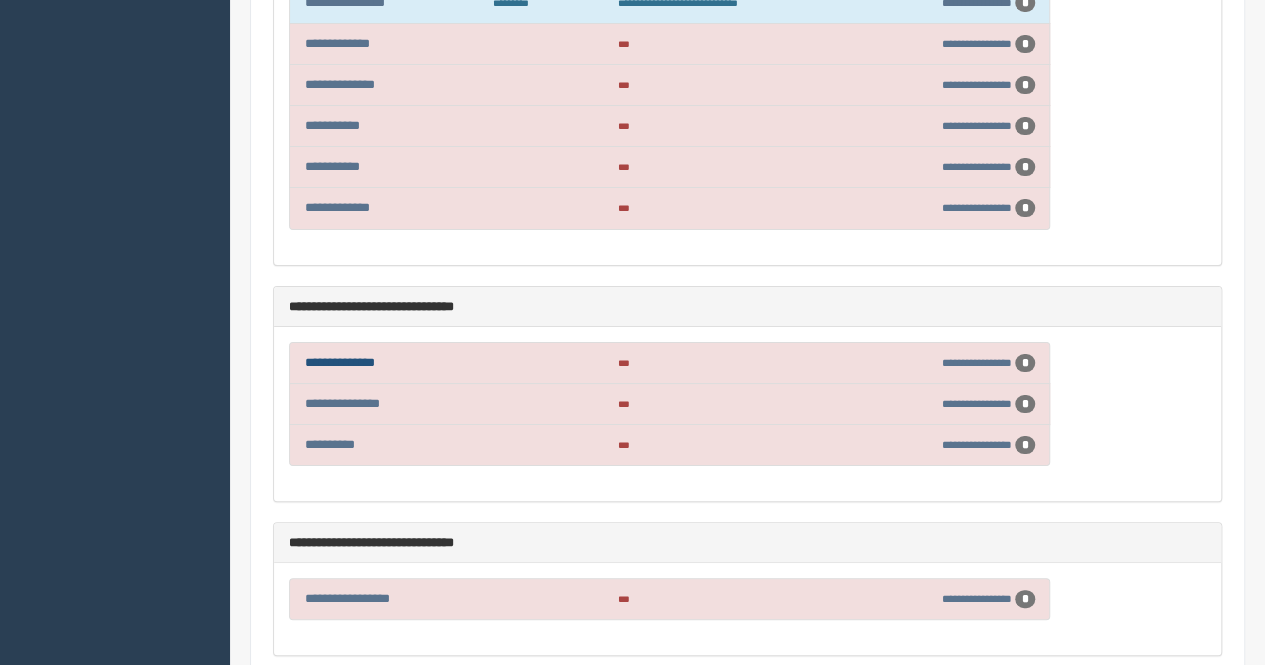click on "**********" at bounding box center [340, 362] 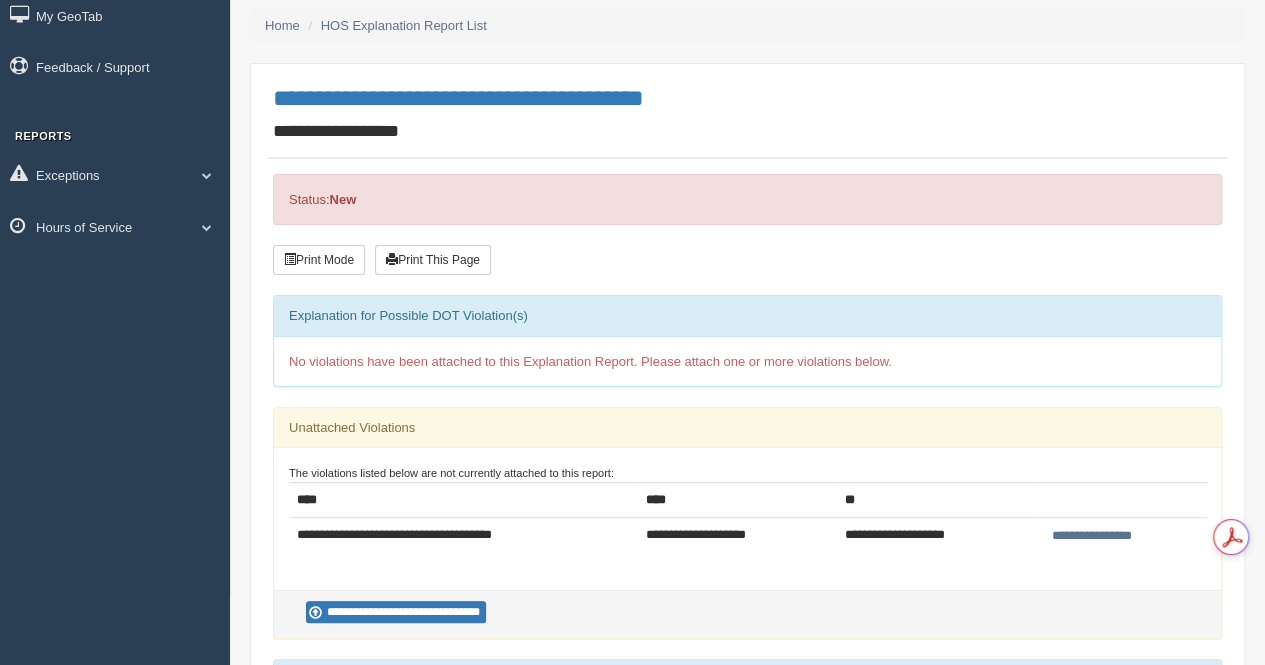 scroll, scrollTop: 100, scrollLeft: 0, axis: vertical 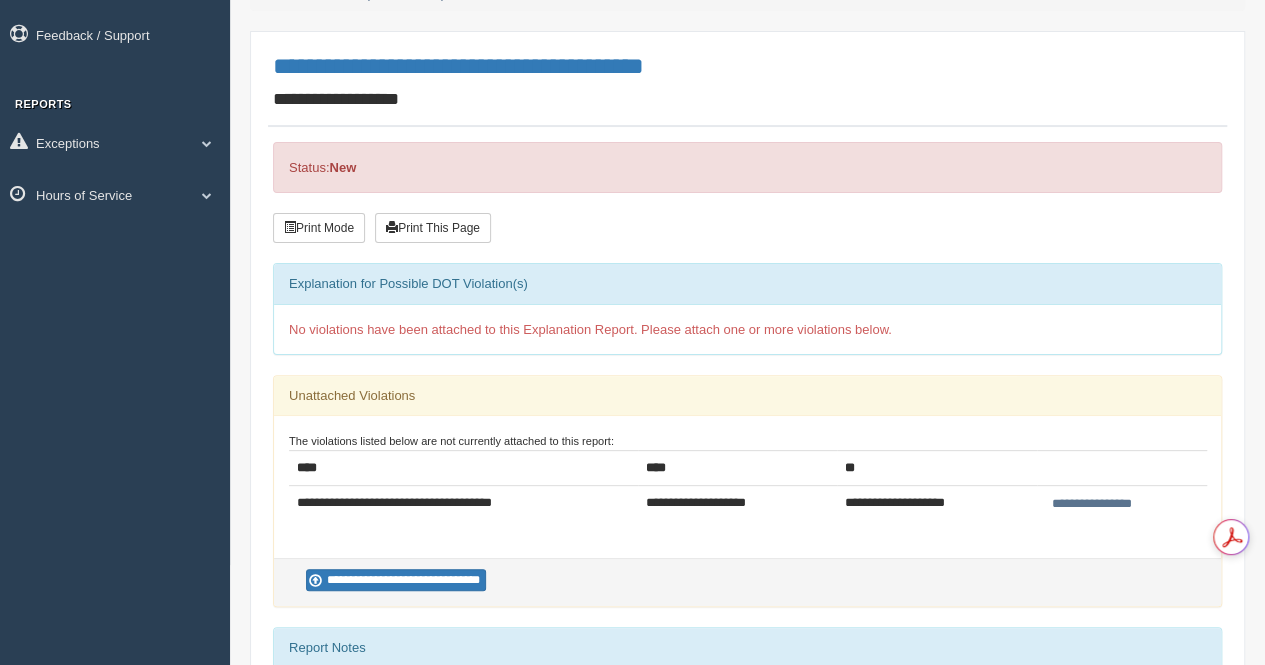 click on "**********" at bounding box center [1091, 504] 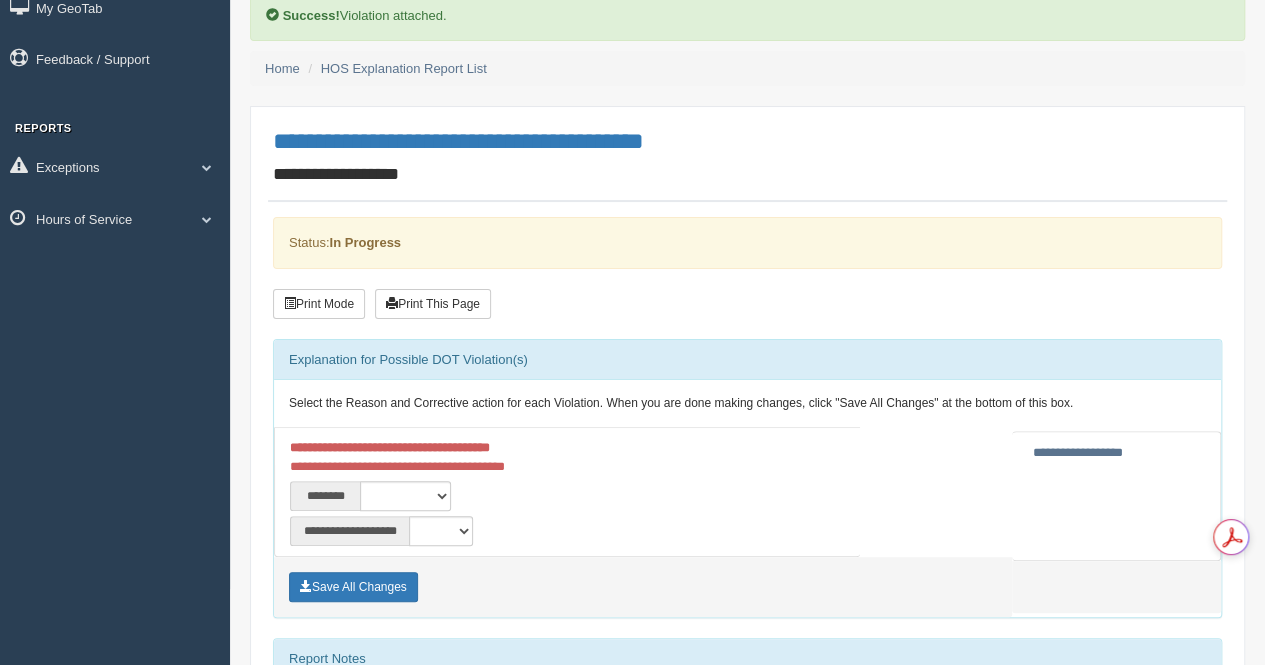 scroll, scrollTop: 200, scrollLeft: 0, axis: vertical 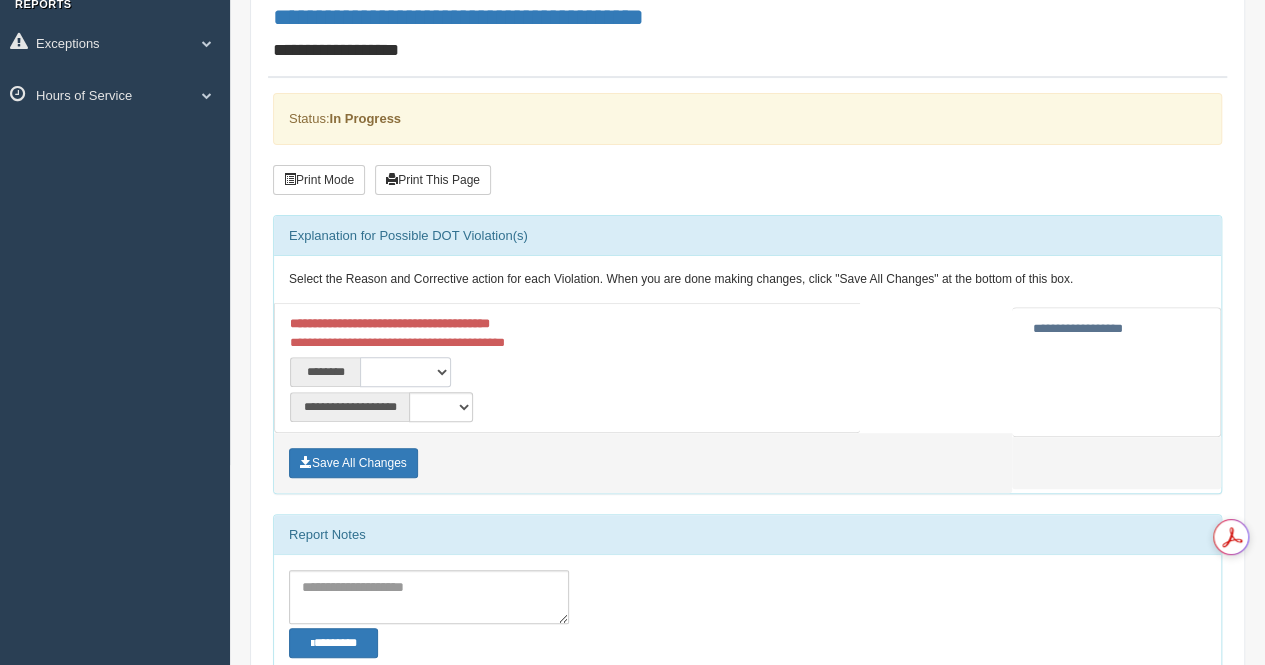 click on "**********" at bounding box center (405, 372) 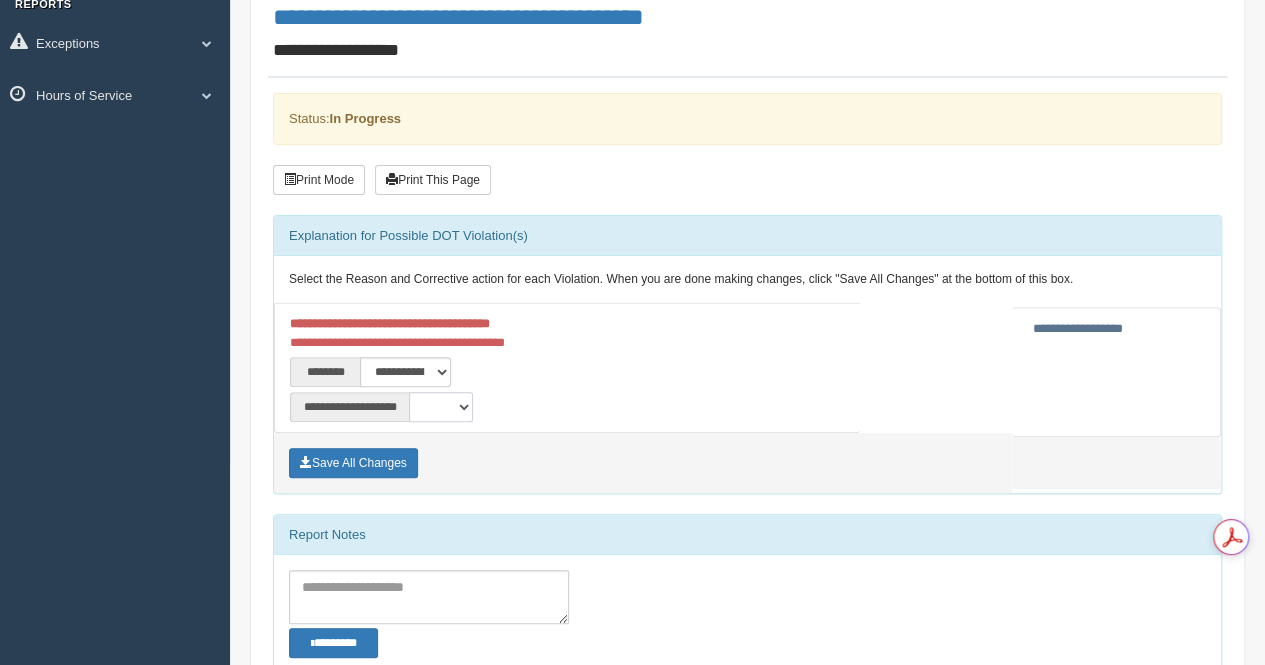 click on "**********" at bounding box center [441, 407] 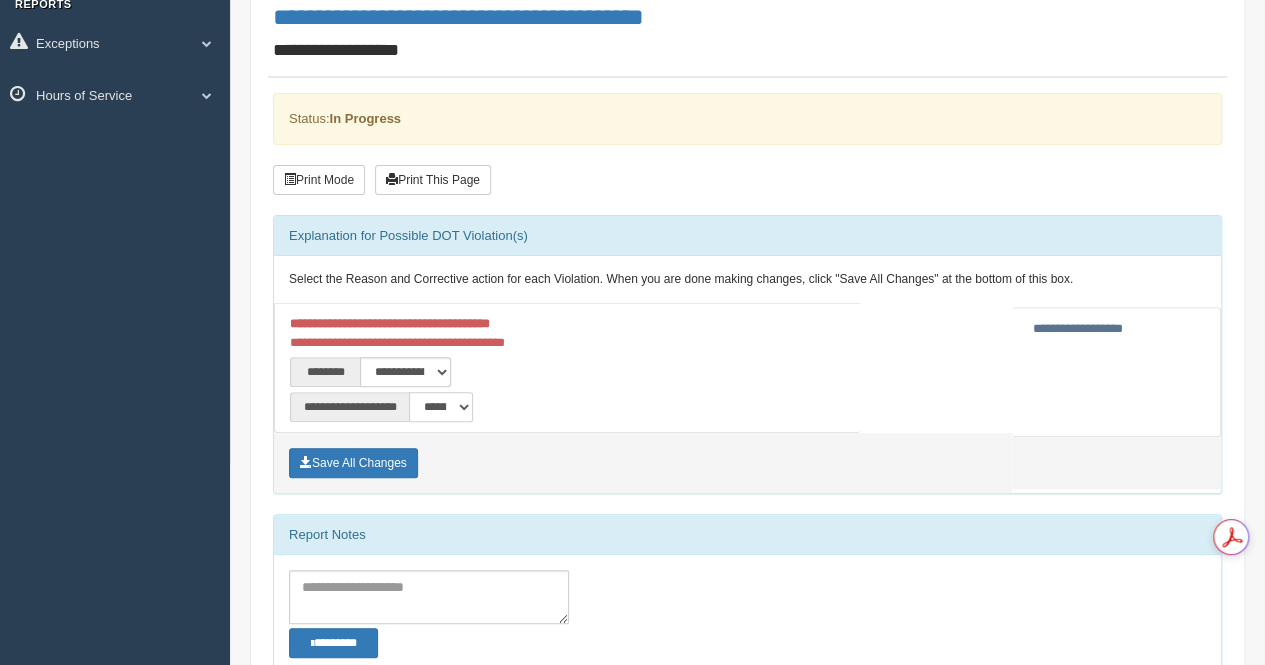 click on "**********" at bounding box center (441, 407) 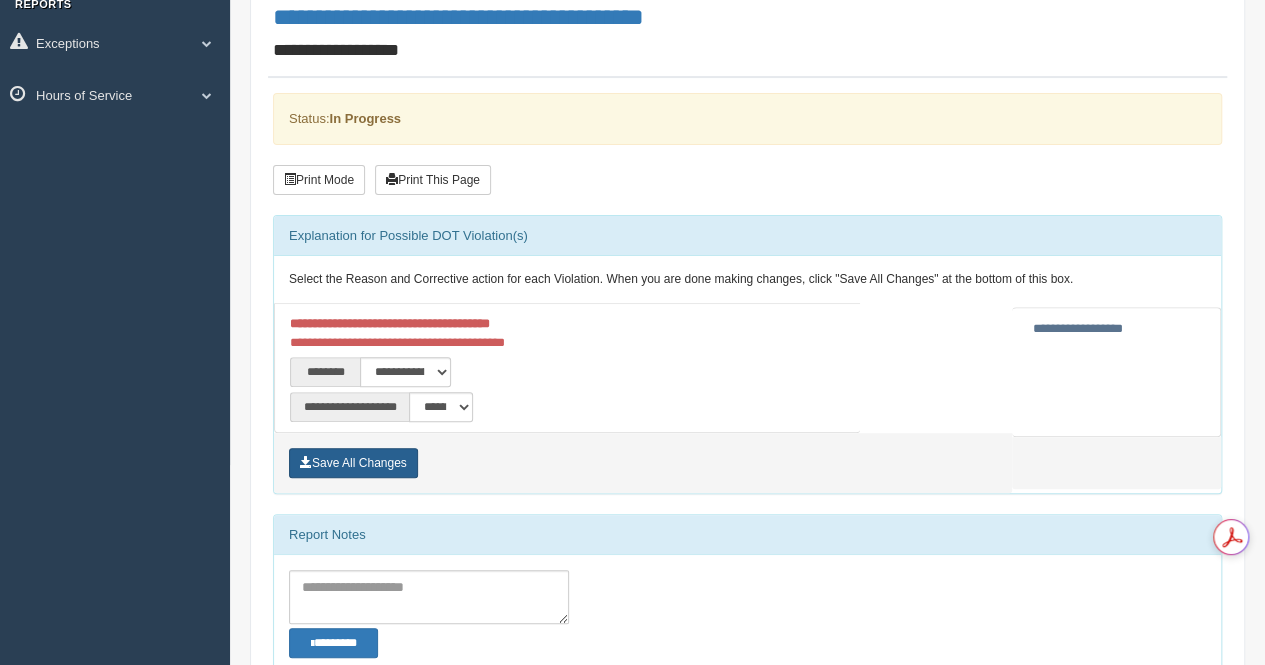 click on "Save All Changes" at bounding box center [353, 463] 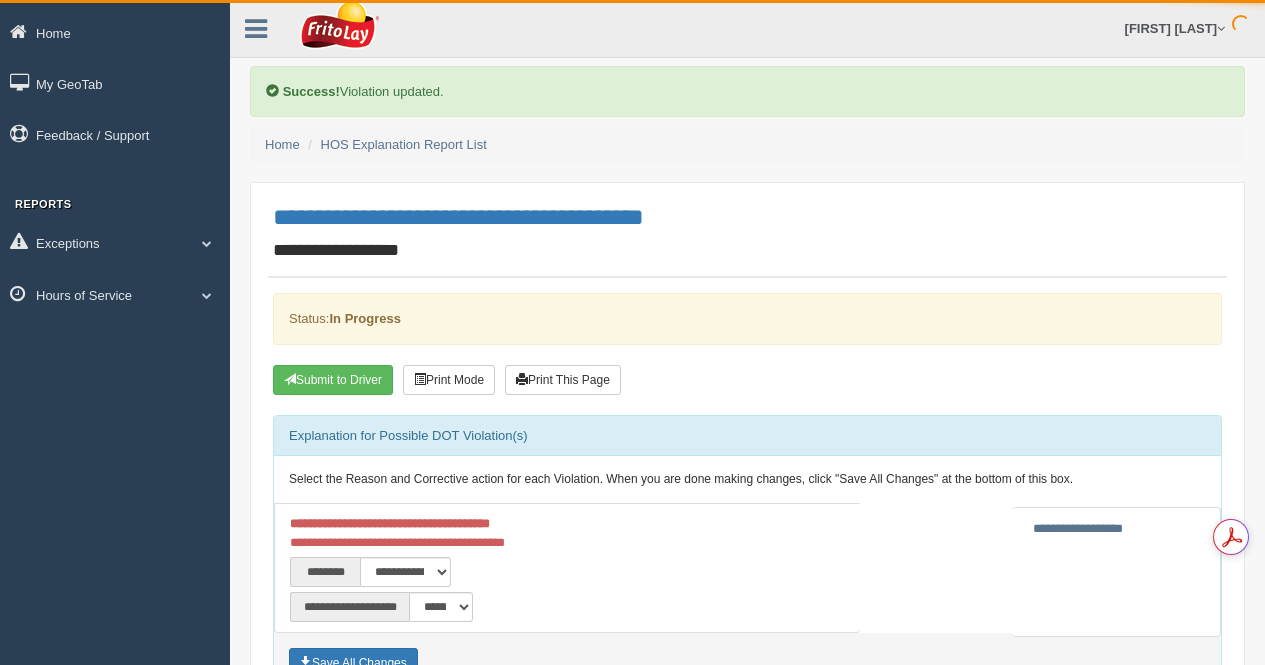 scroll, scrollTop: 0, scrollLeft: 0, axis: both 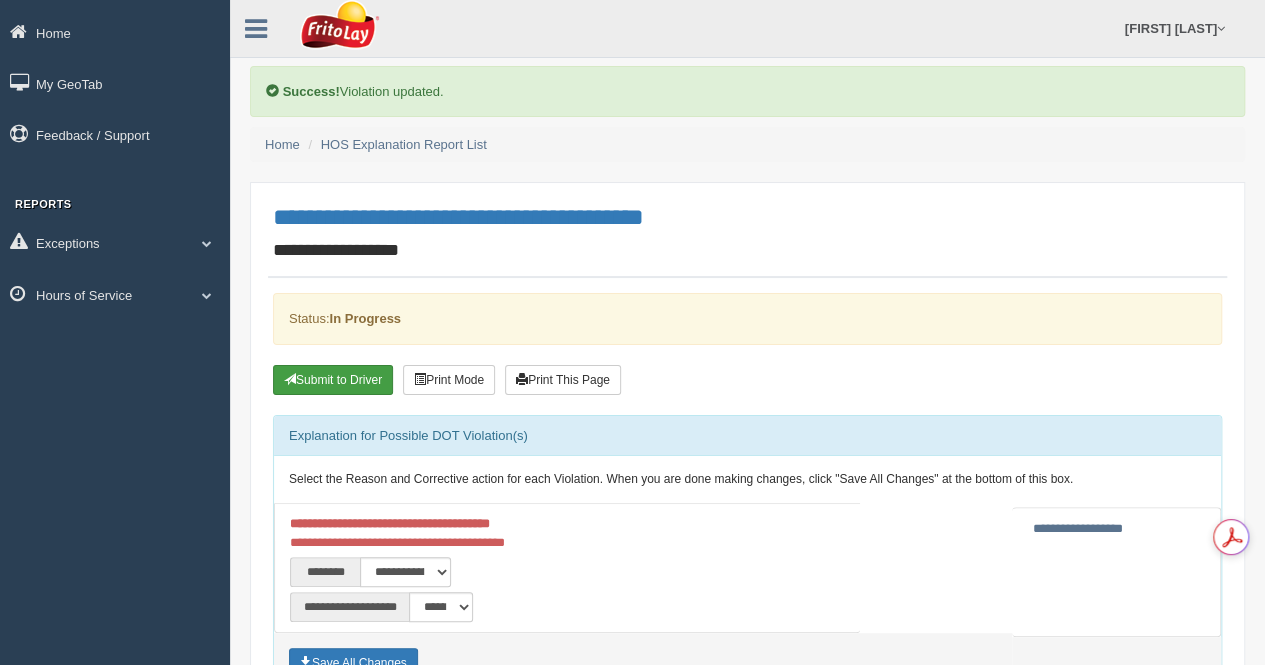 click on "Submit to Driver" at bounding box center [333, 380] 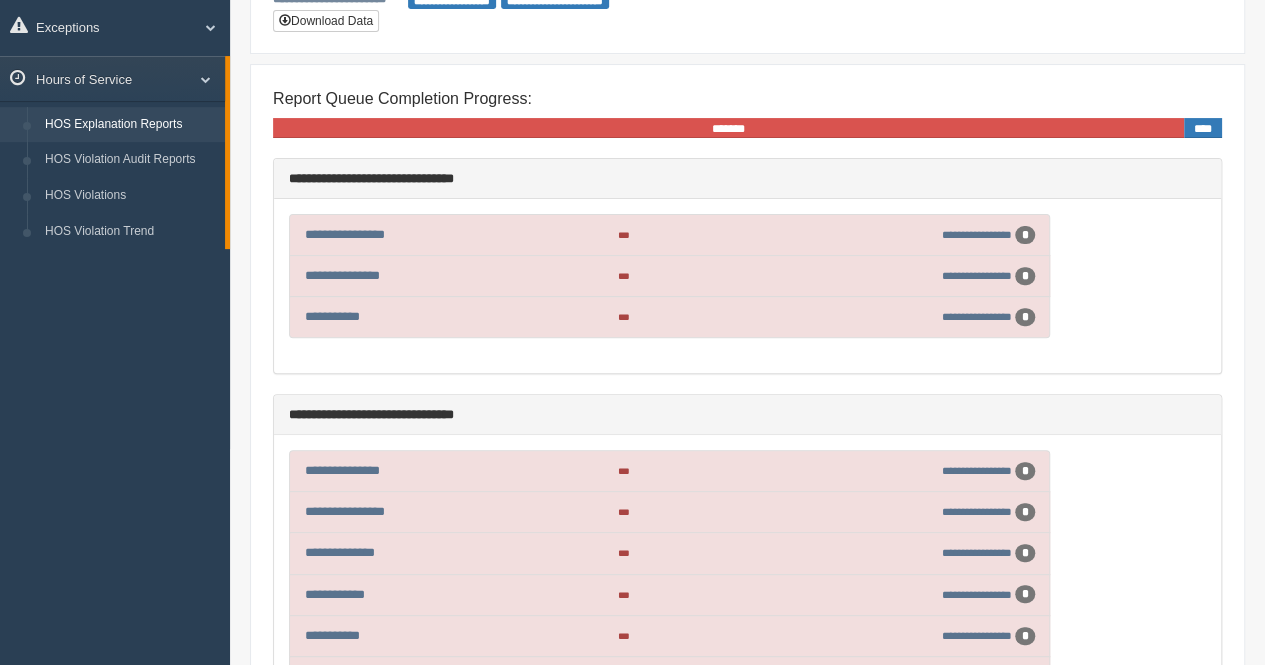 scroll, scrollTop: 0, scrollLeft: 0, axis: both 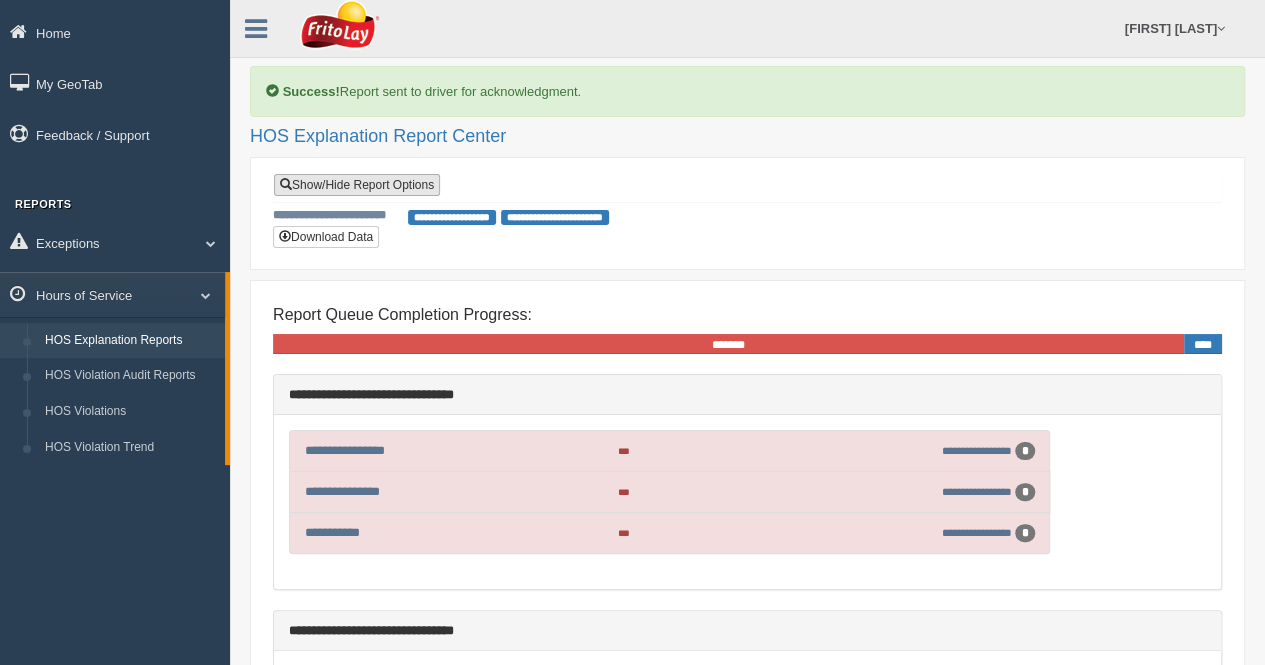 click on "Show/Hide Report Options" at bounding box center (357, 185) 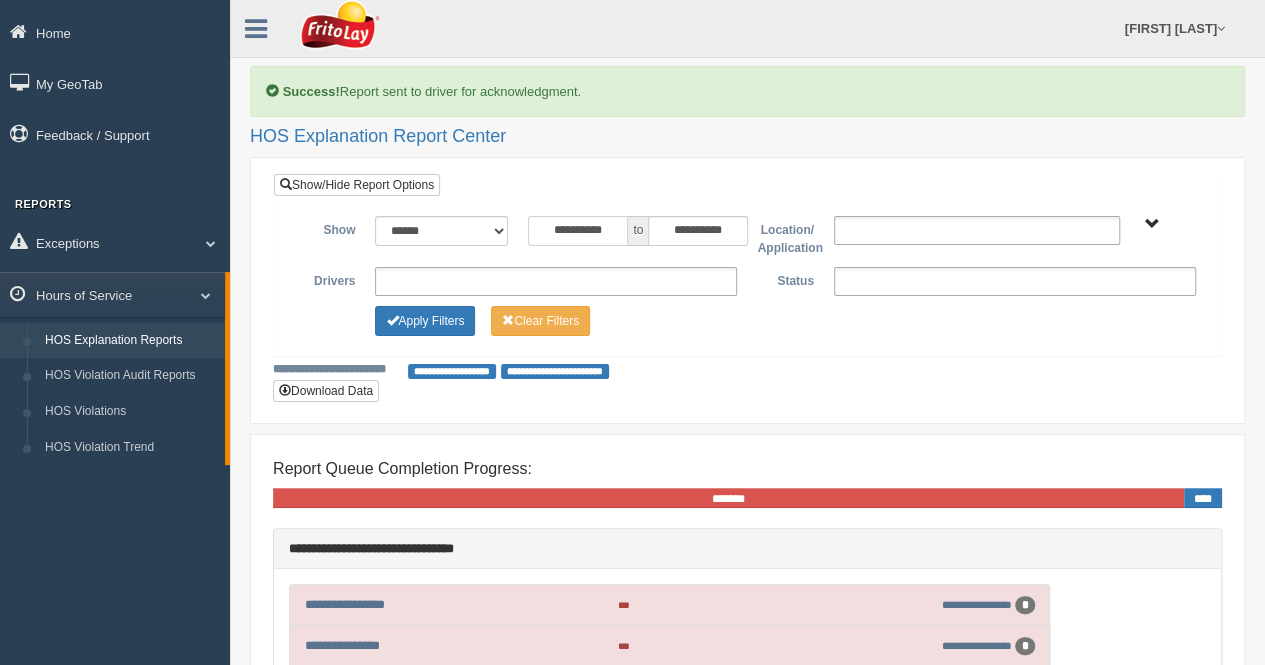 click on "**********" at bounding box center (578, 231) 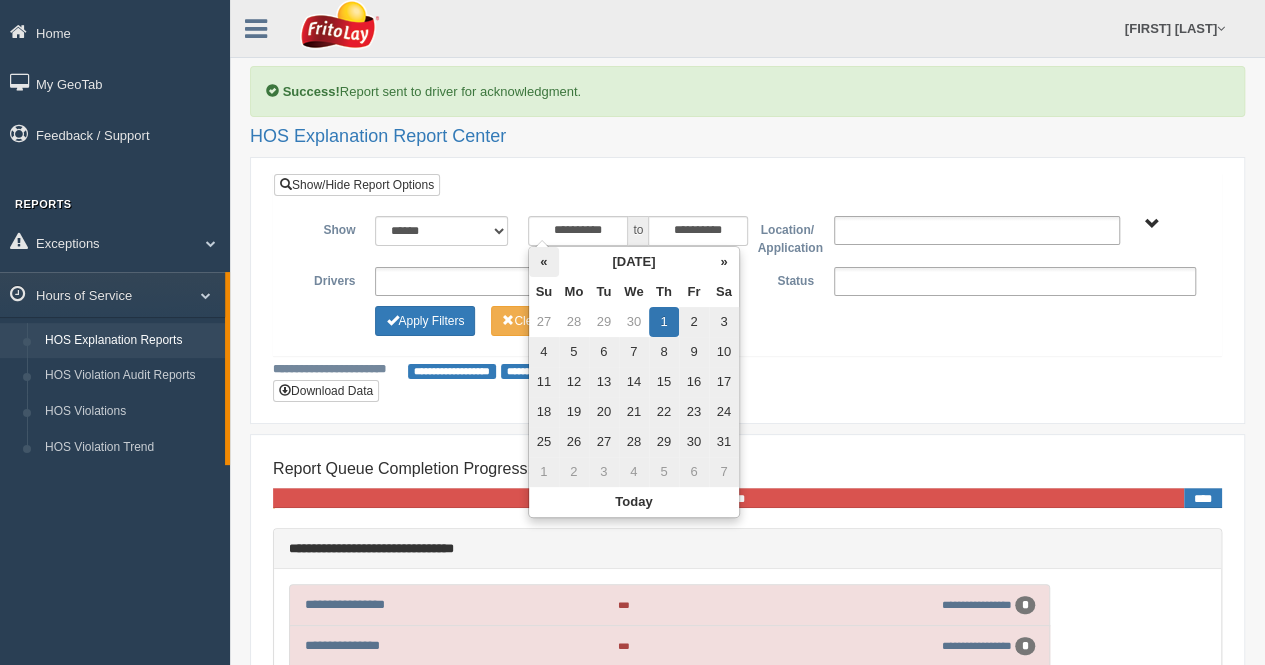 click on "«" at bounding box center (544, 262) 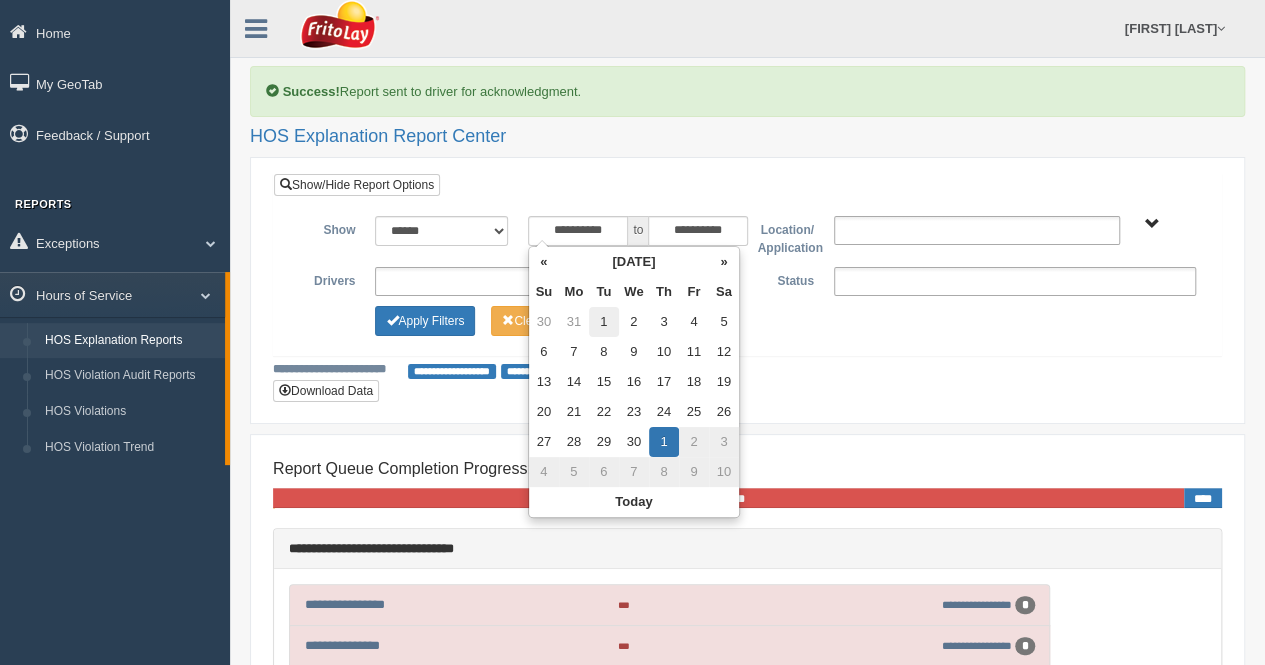 click on "1" at bounding box center [604, 322] 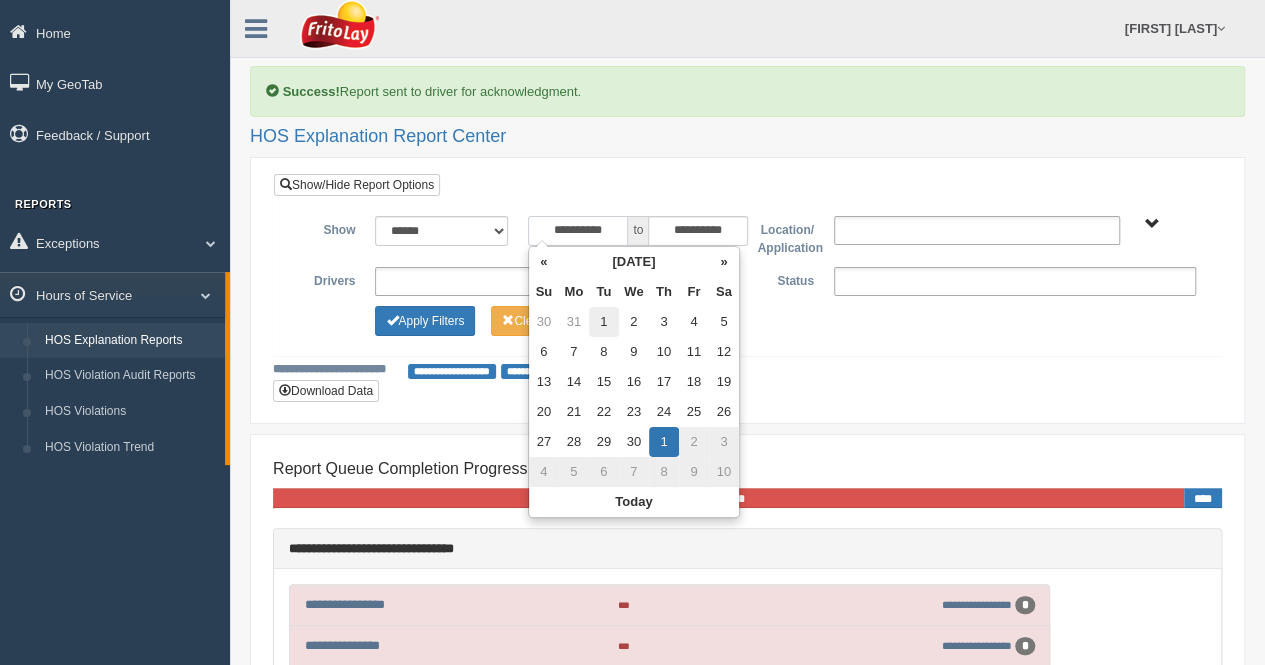 type on "**********" 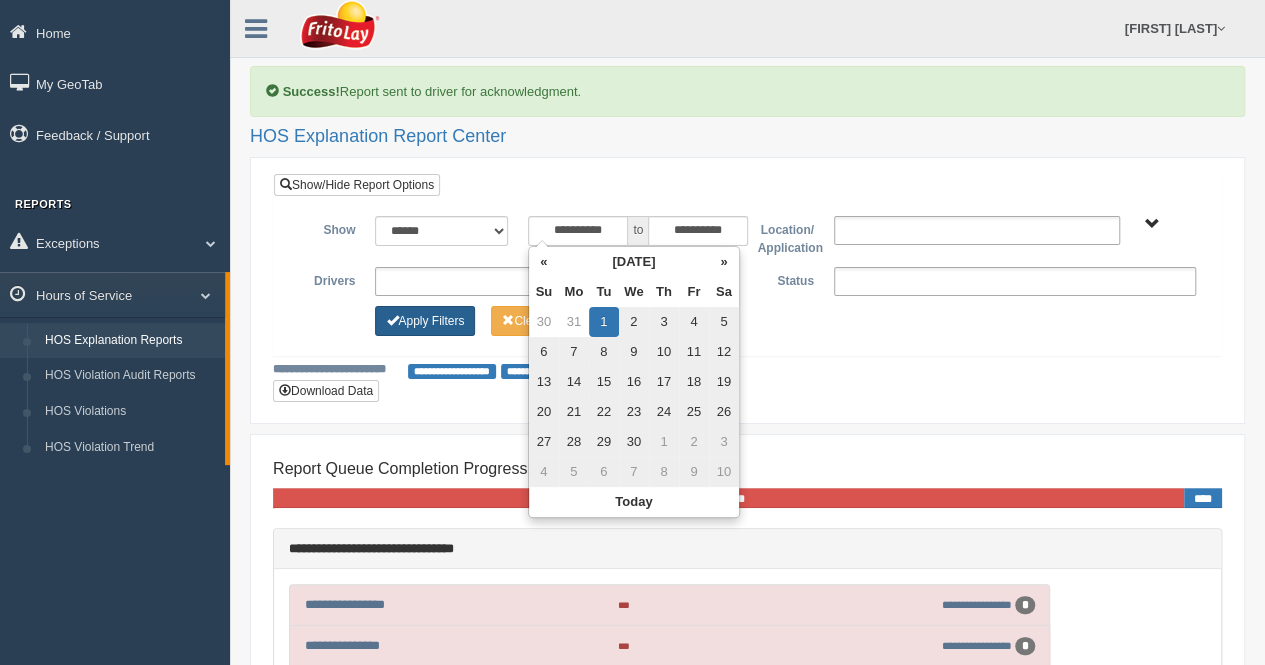 click on "Apply Filters" at bounding box center [425, 321] 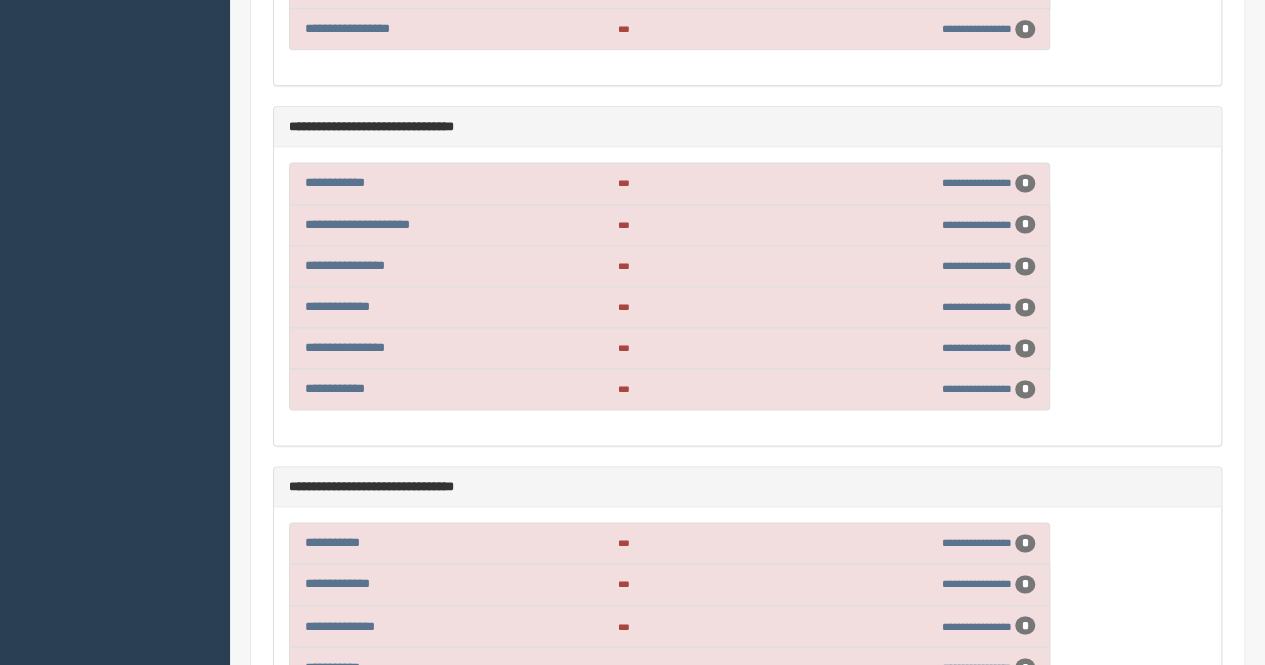 scroll, scrollTop: 5200, scrollLeft: 0, axis: vertical 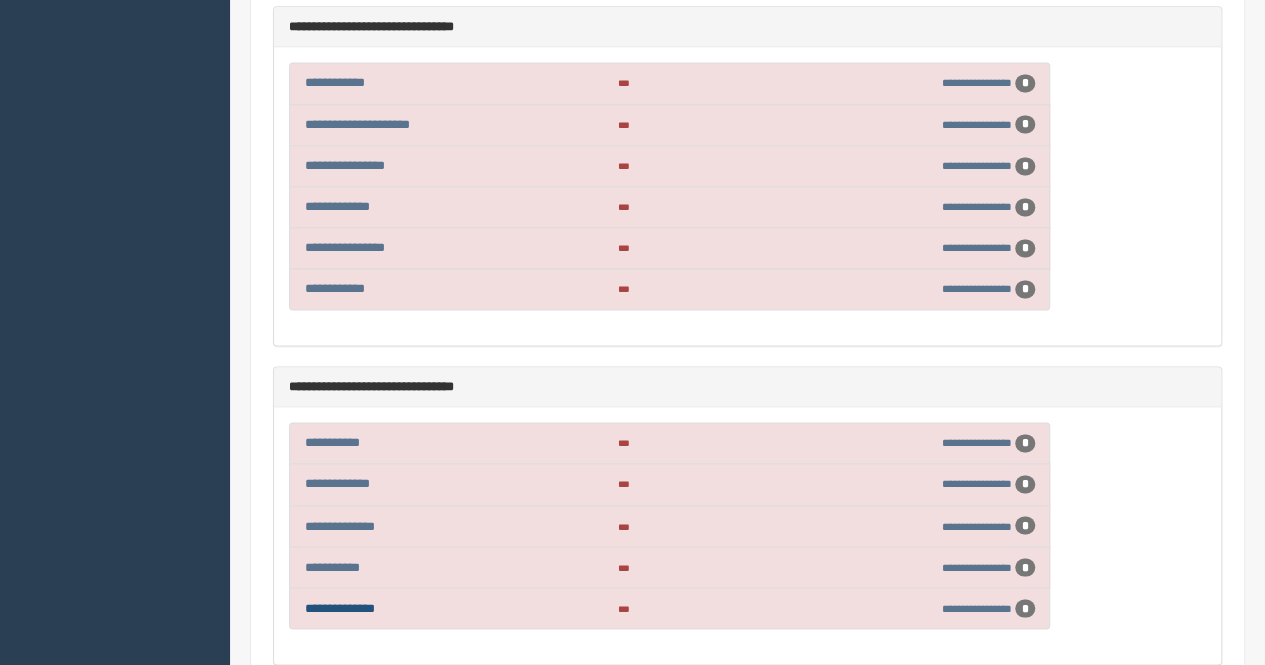 click on "**********" at bounding box center [340, 607] 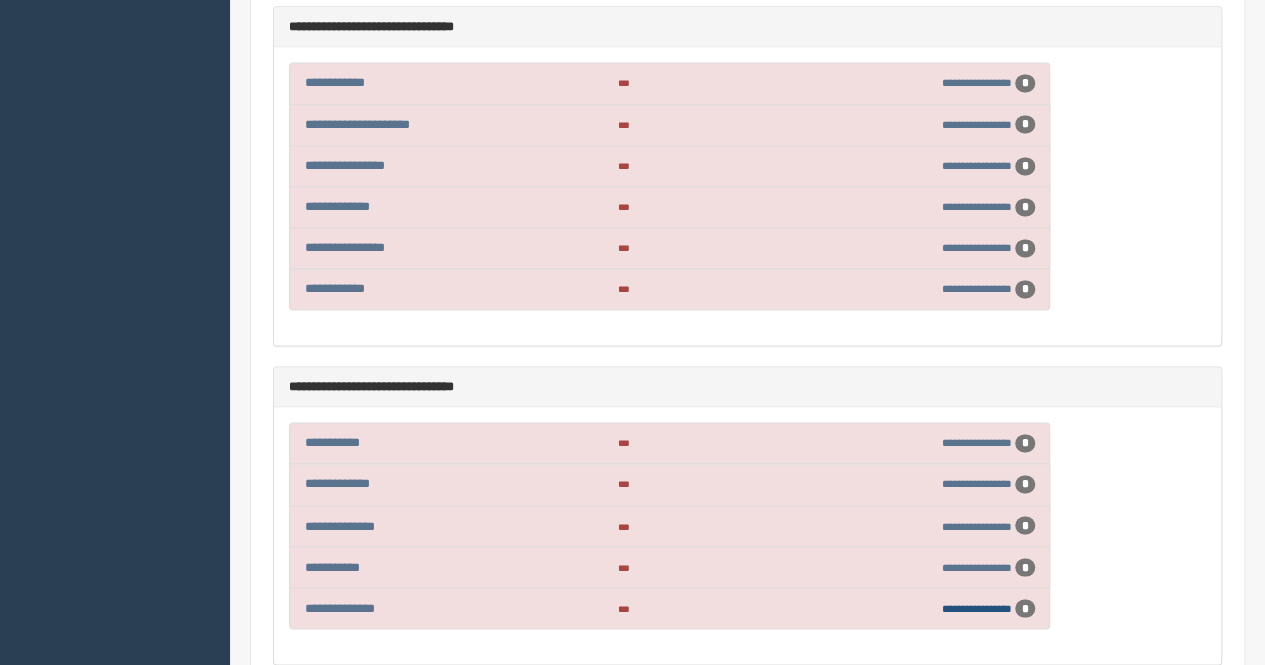 click on "**********" at bounding box center (977, 607) 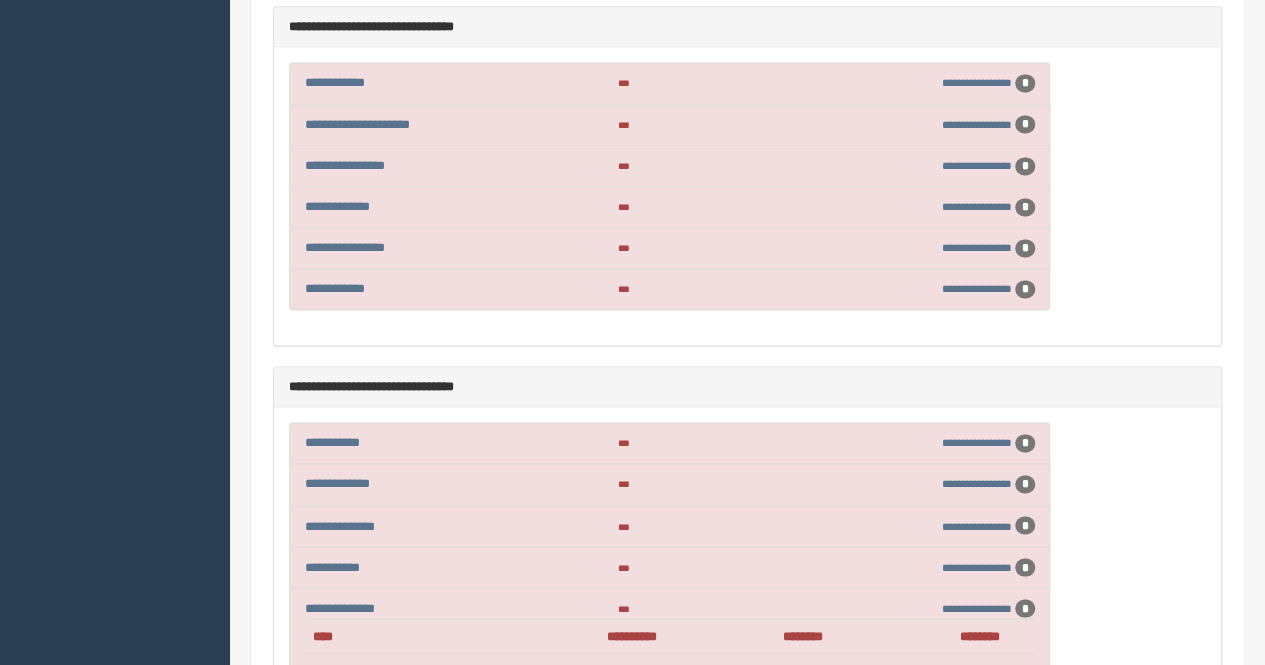 scroll, scrollTop: 5400, scrollLeft: 0, axis: vertical 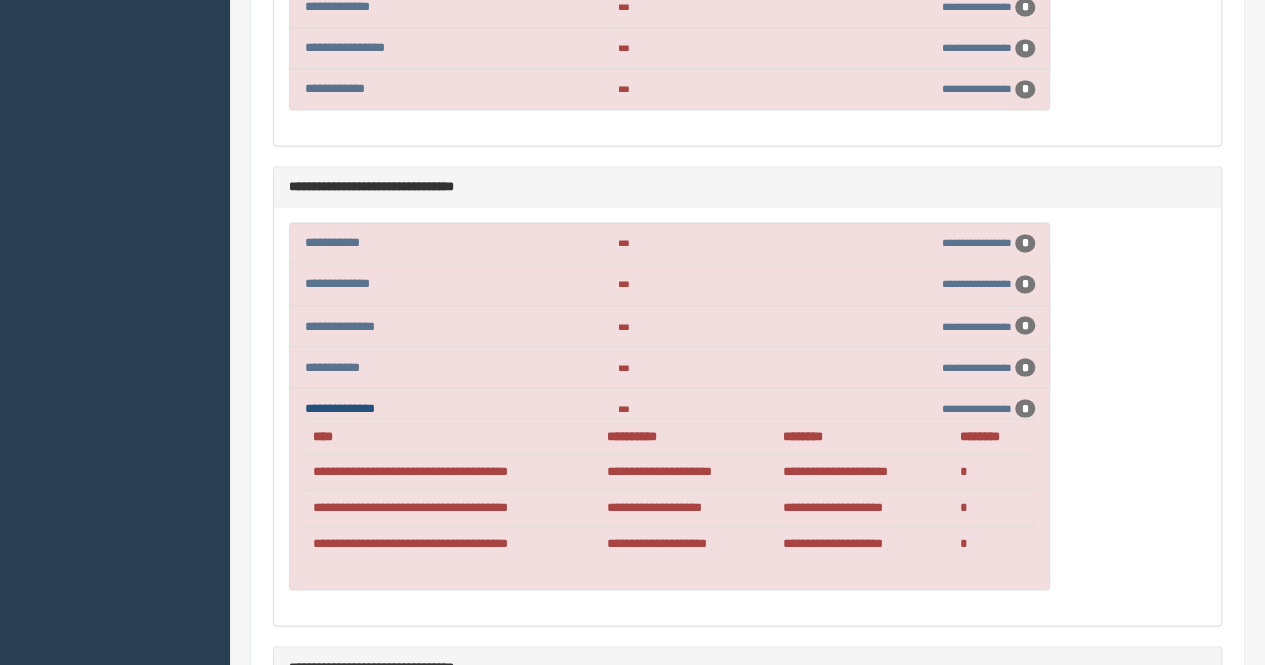 click on "**********" at bounding box center [340, 407] 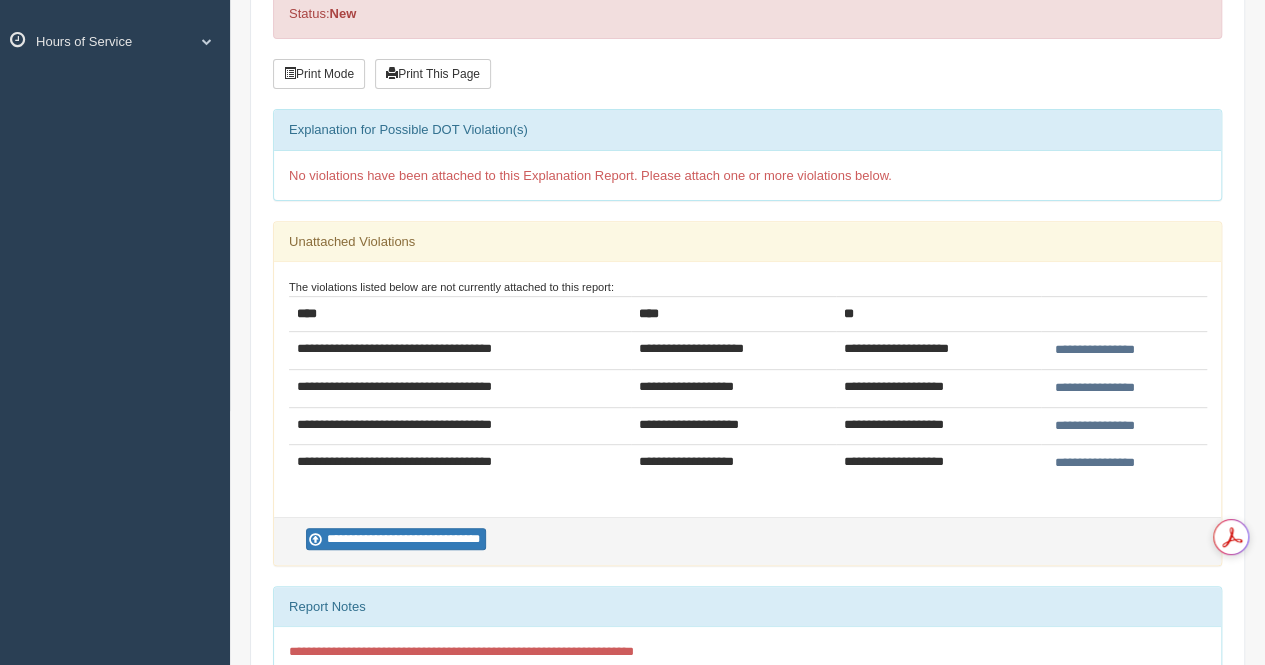 scroll, scrollTop: 300, scrollLeft: 0, axis: vertical 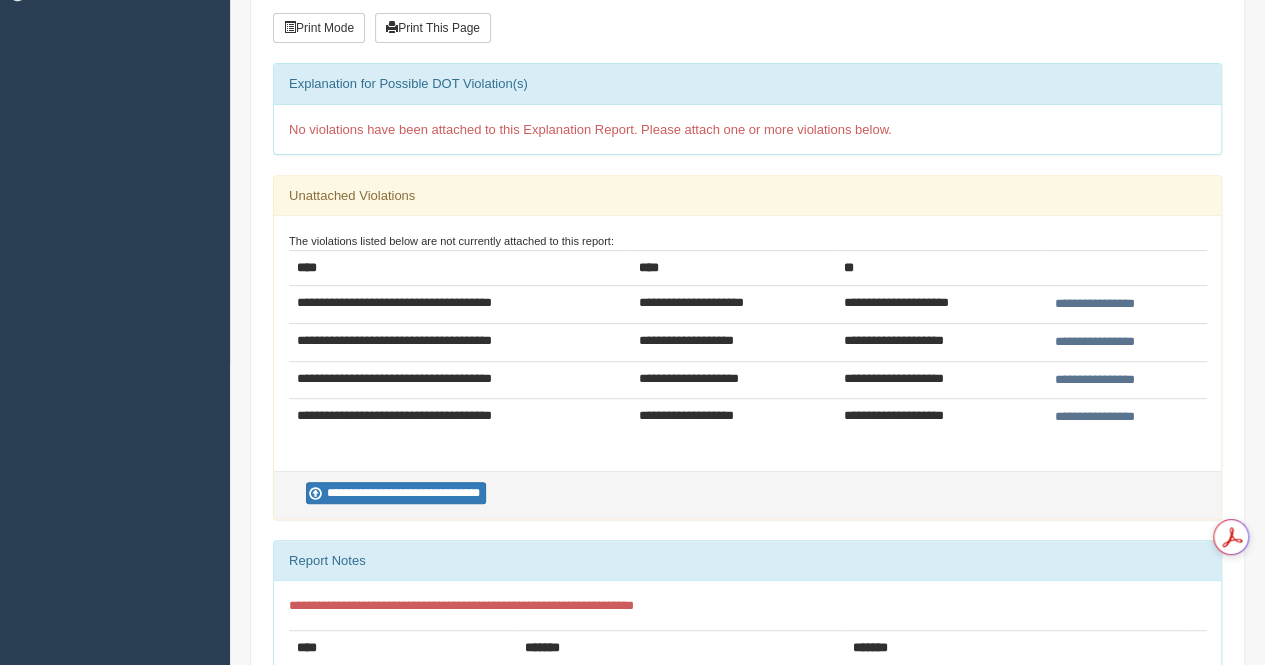 click on "**********" at bounding box center [1095, 342] 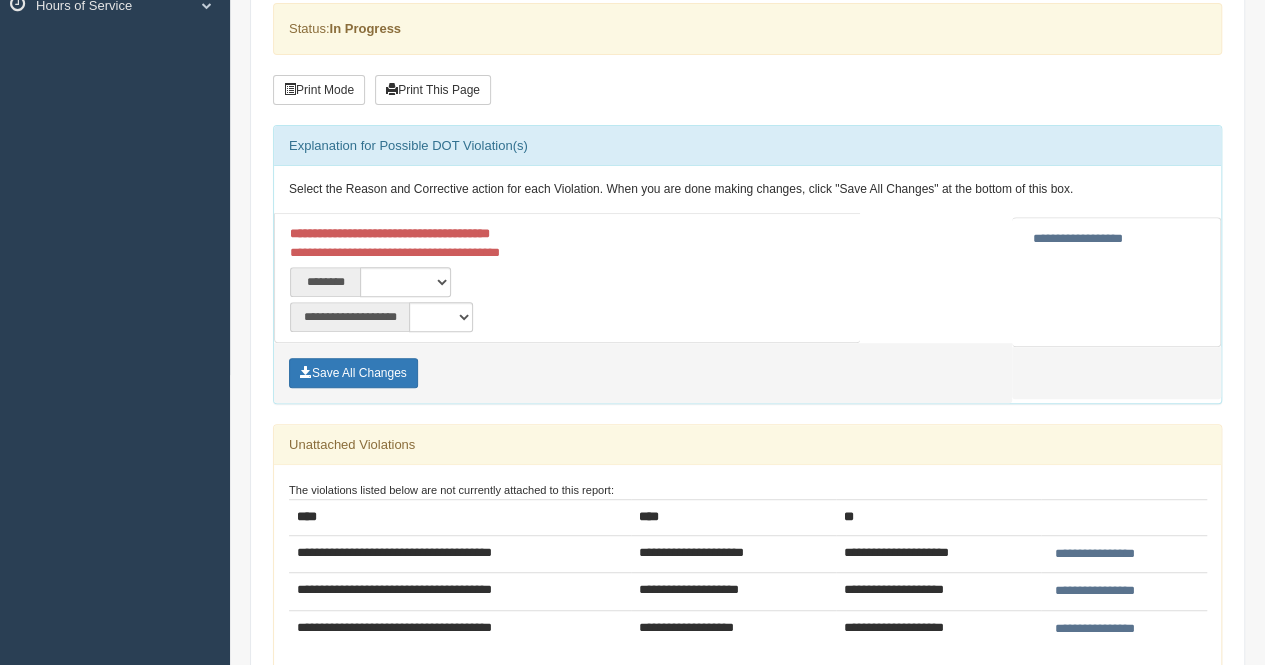 scroll, scrollTop: 400, scrollLeft: 0, axis: vertical 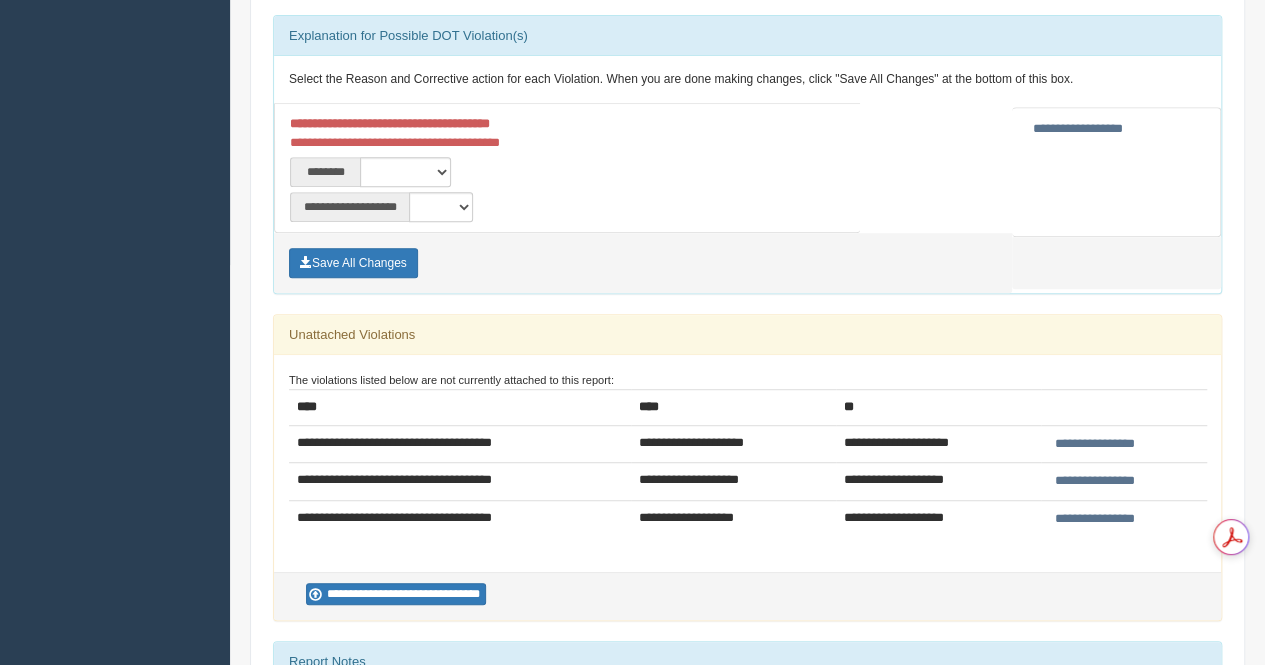 click on "**********" at bounding box center (1095, 481) 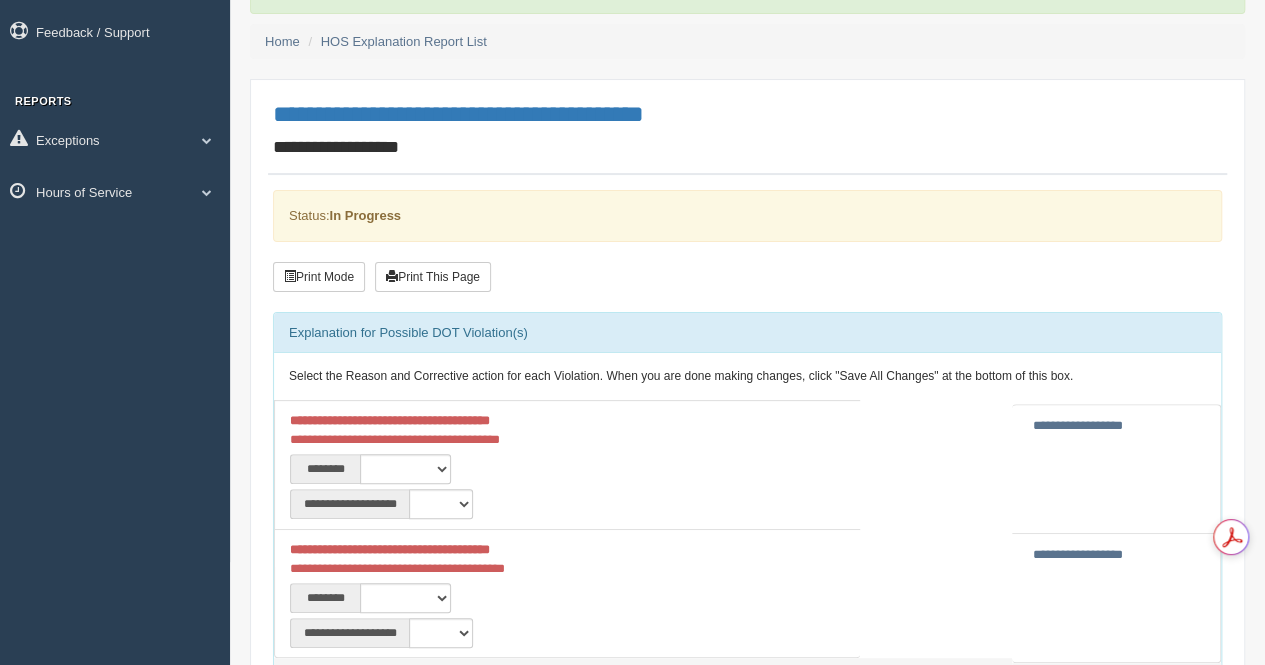 scroll, scrollTop: 200, scrollLeft: 0, axis: vertical 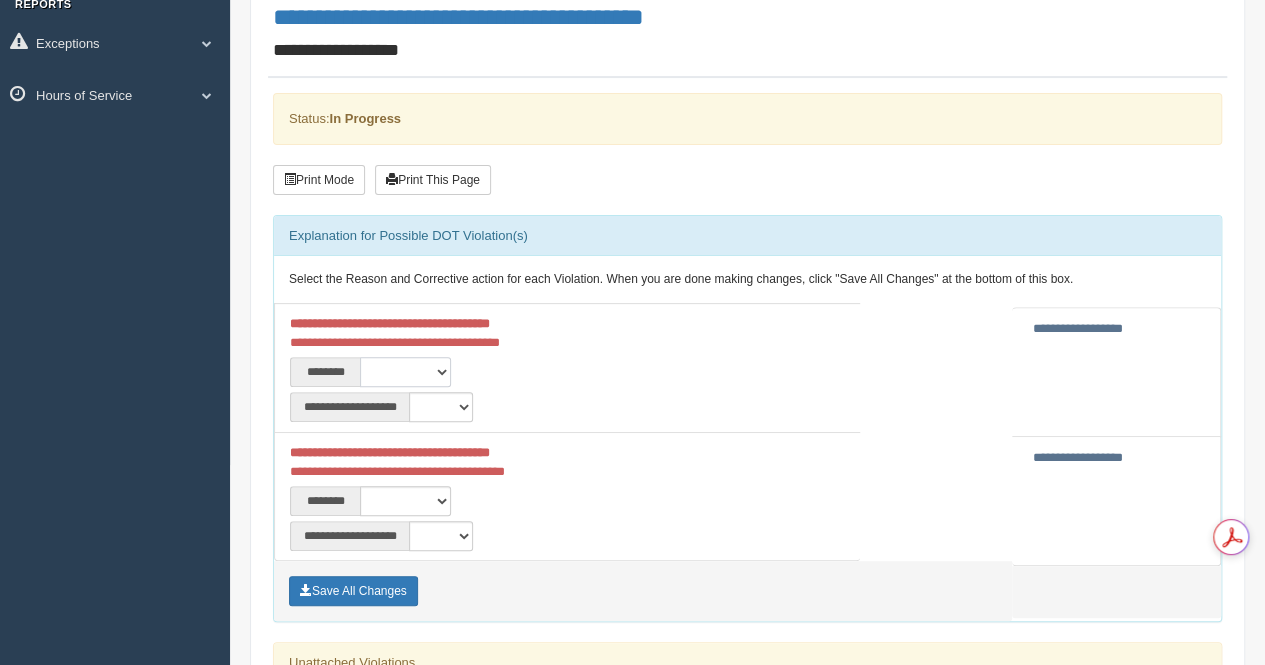 click on "**********" at bounding box center (405, 372) 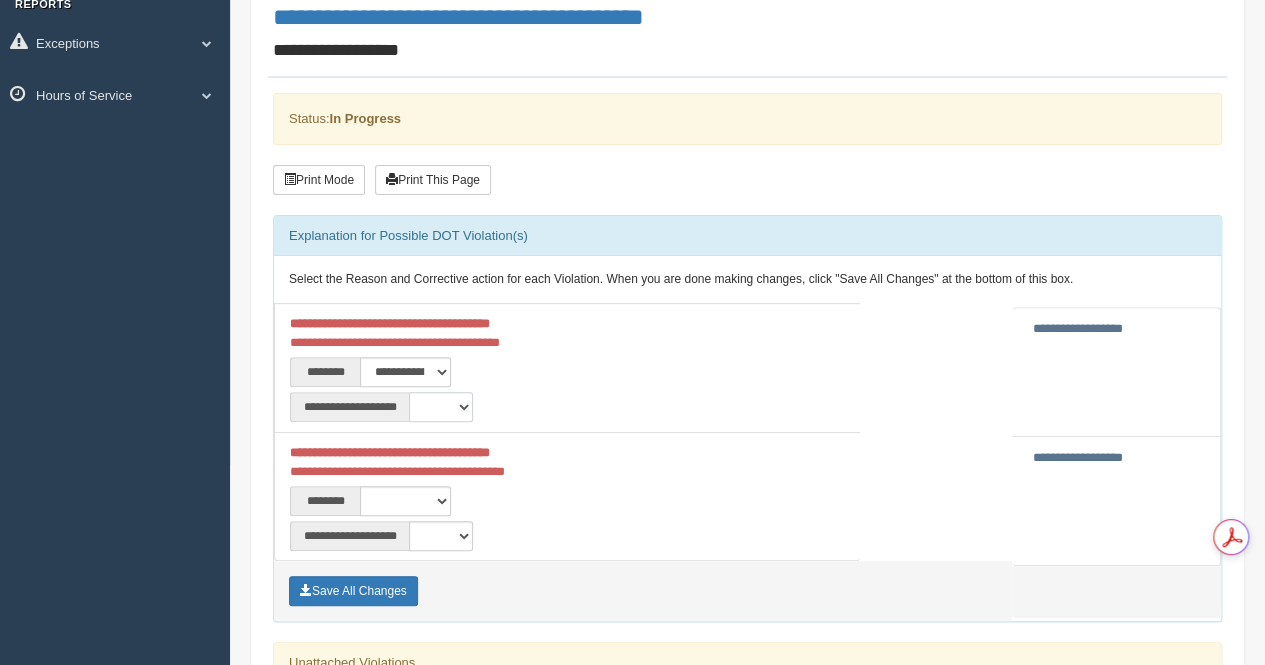 click on "**********" at bounding box center (441, 407) 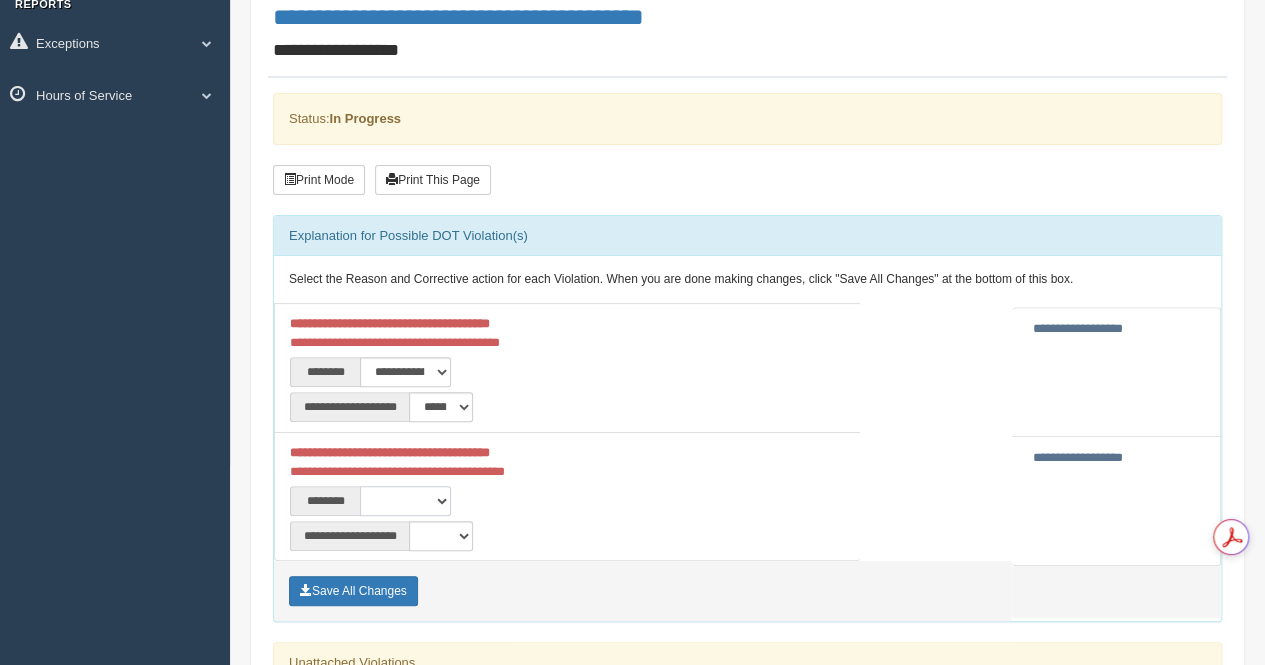click on "**********" at bounding box center [405, 501] 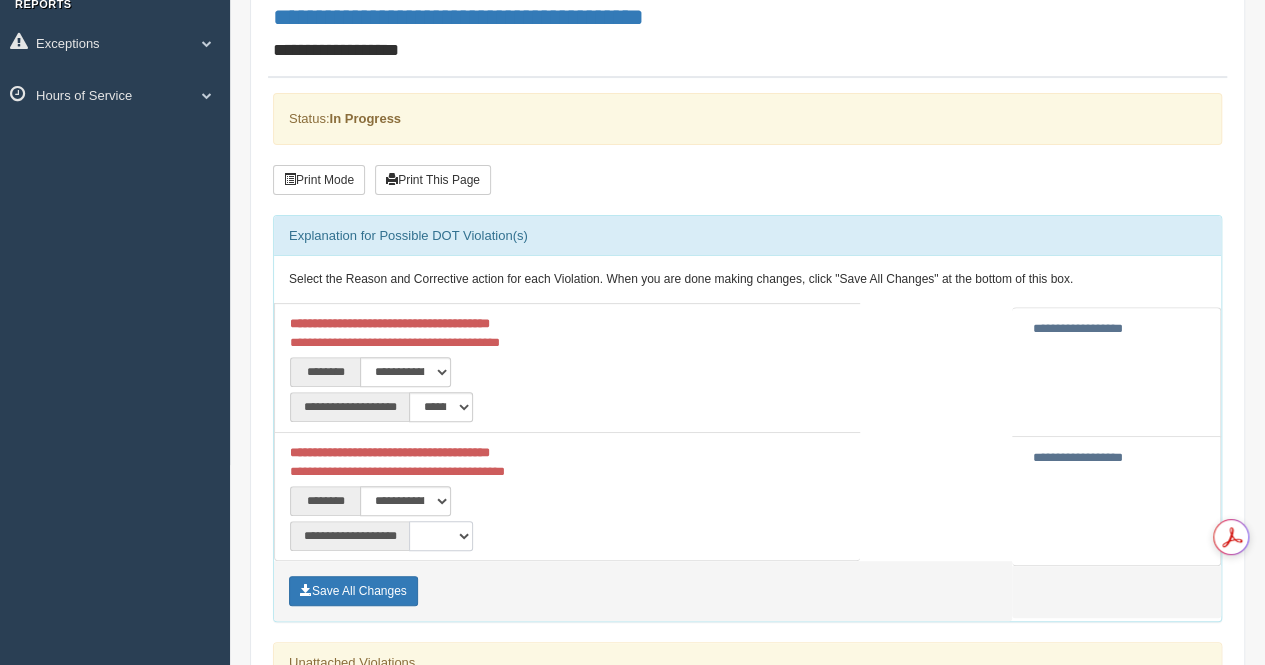 click on "**********" at bounding box center [441, 536] 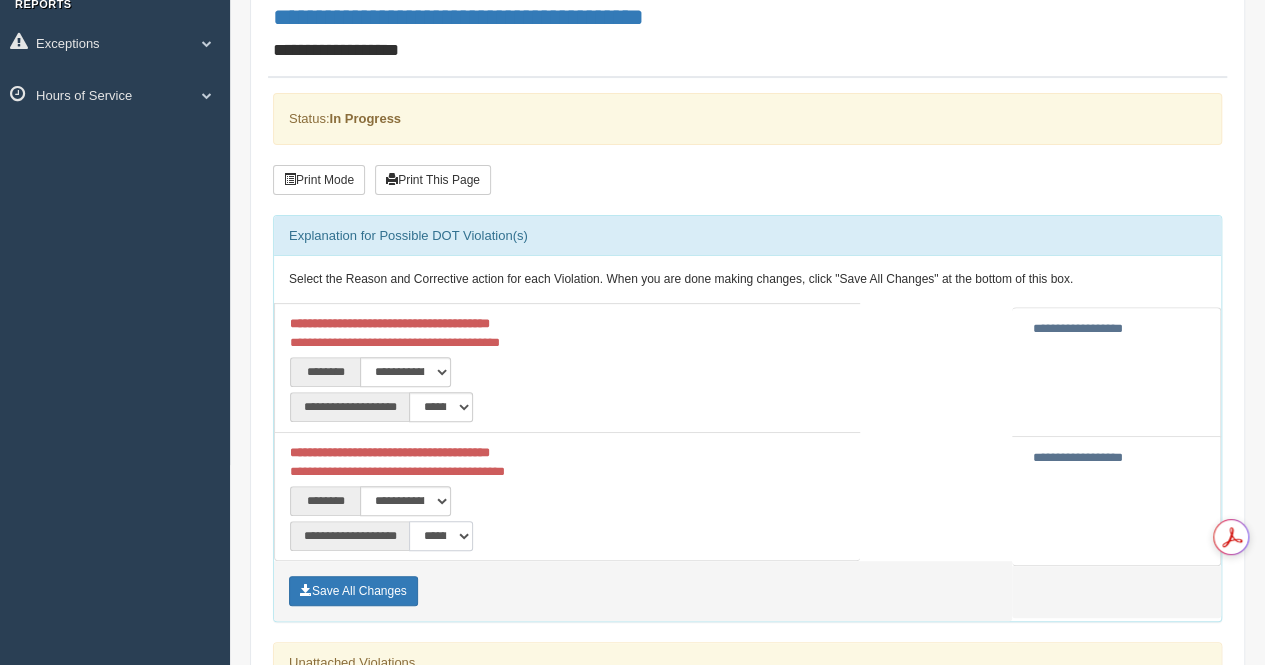 click on "**********" at bounding box center (441, 536) 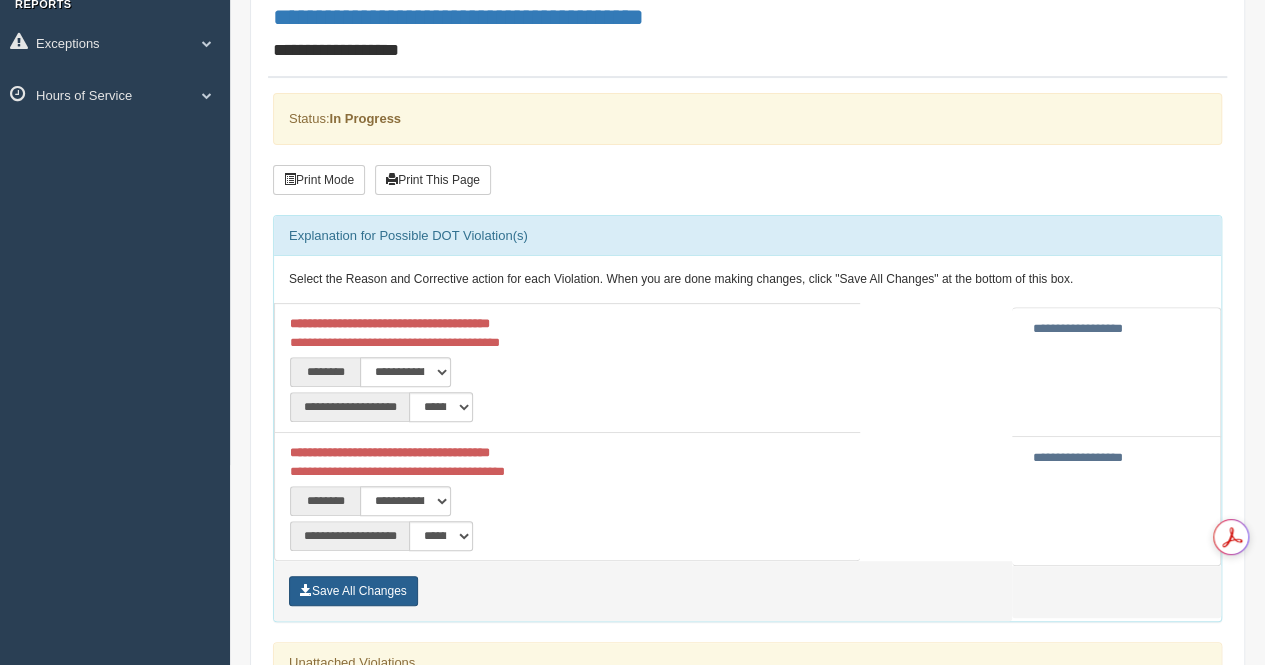 click on "Save All Changes" at bounding box center [353, 591] 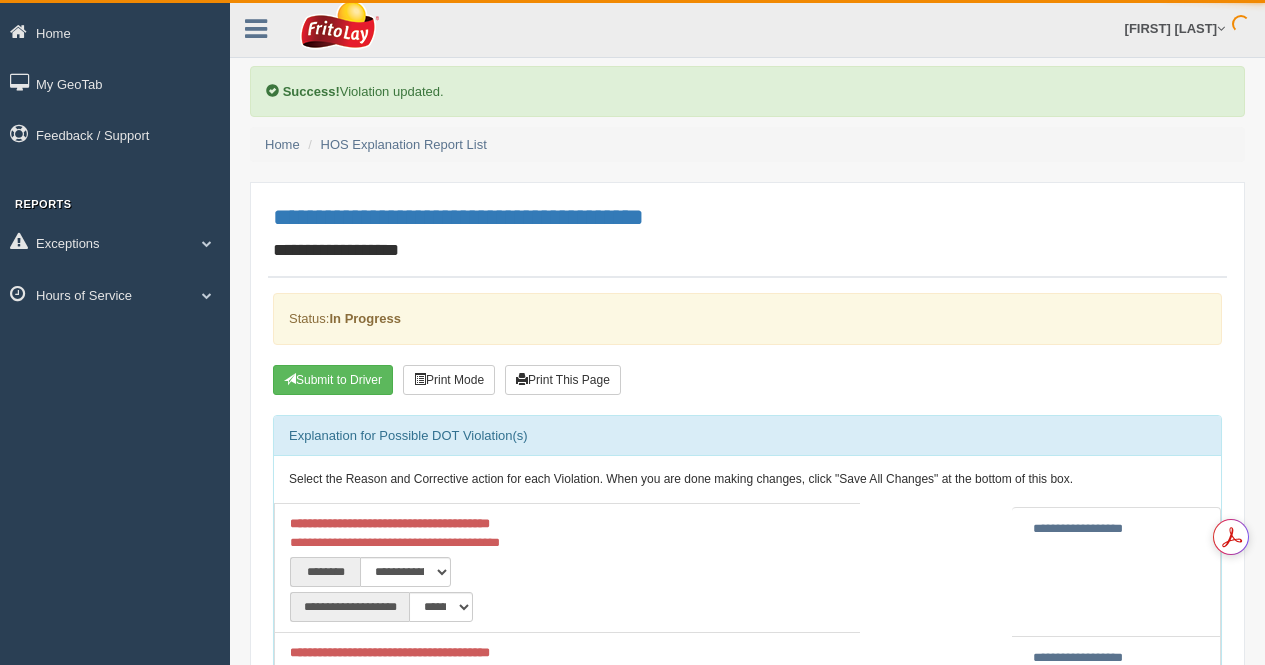 scroll, scrollTop: 0, scrollLeft: 0, axis: both 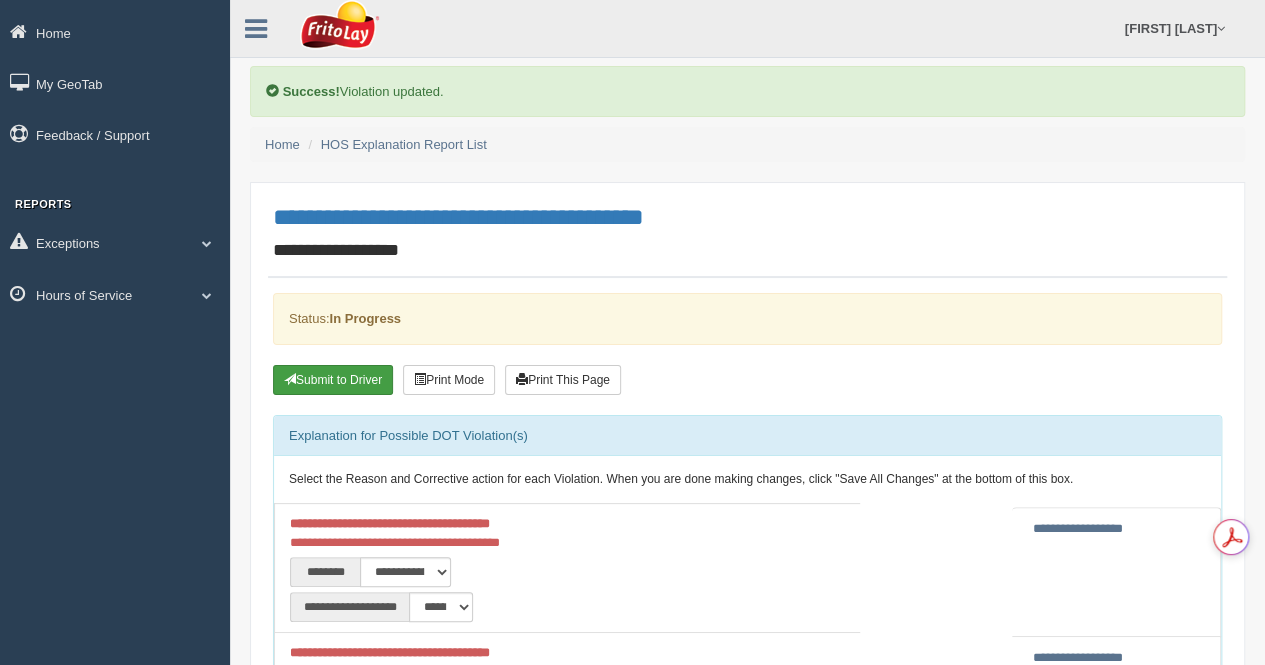 click on "Submit to Driver" at bounding box center [333, 380] 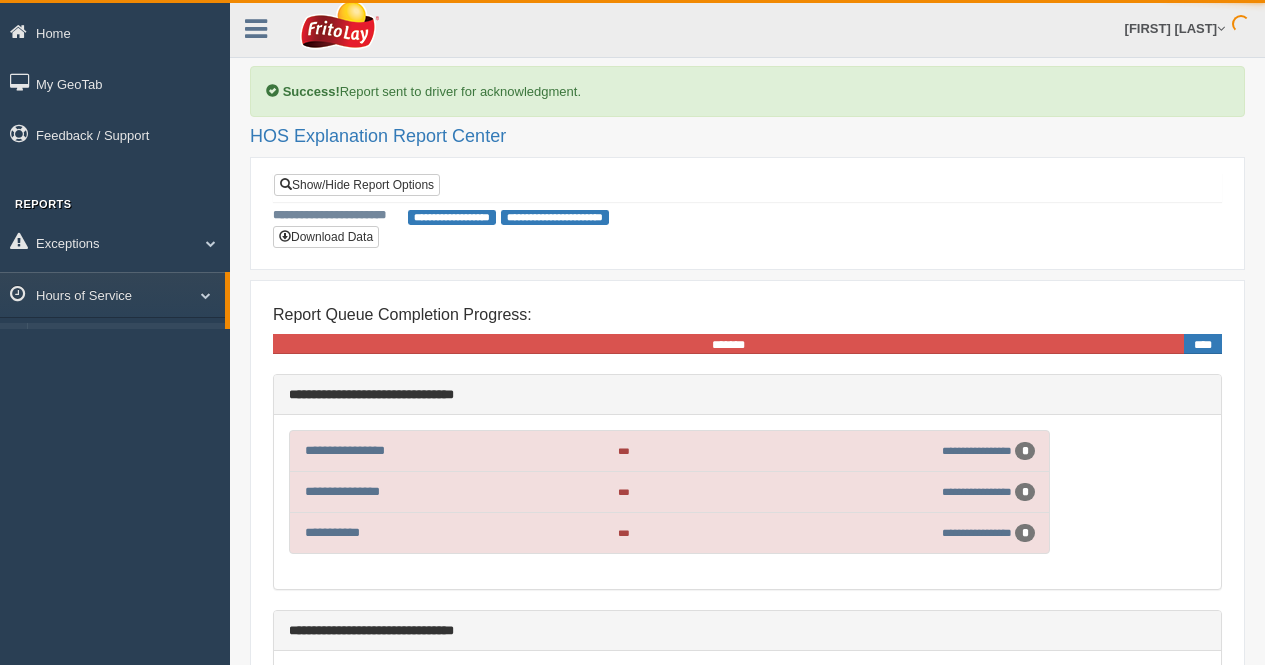 scroll, scrollTop: 0, scrollLeft: 0, axis: both 